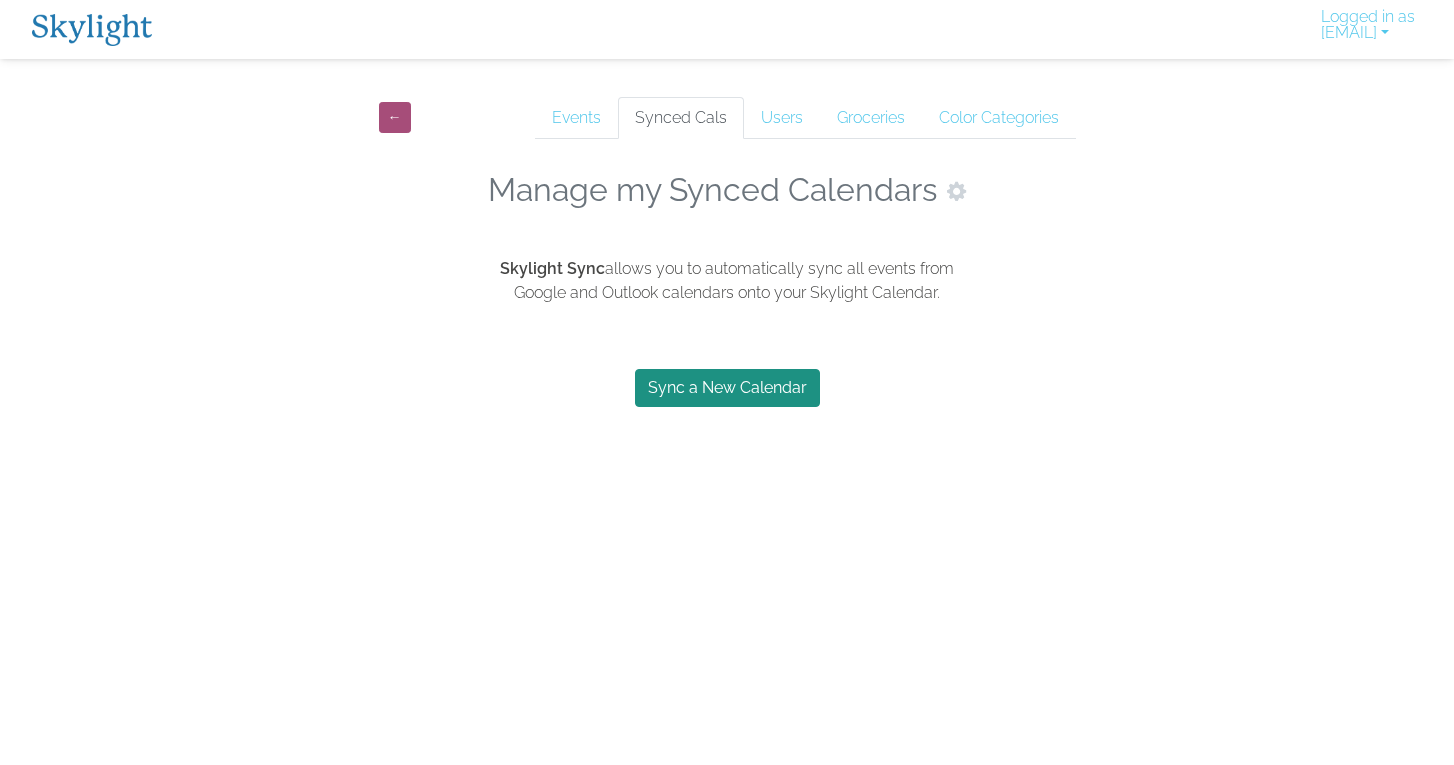 scroll, scrollTop: 0, scrollLeft: 0, axis: both 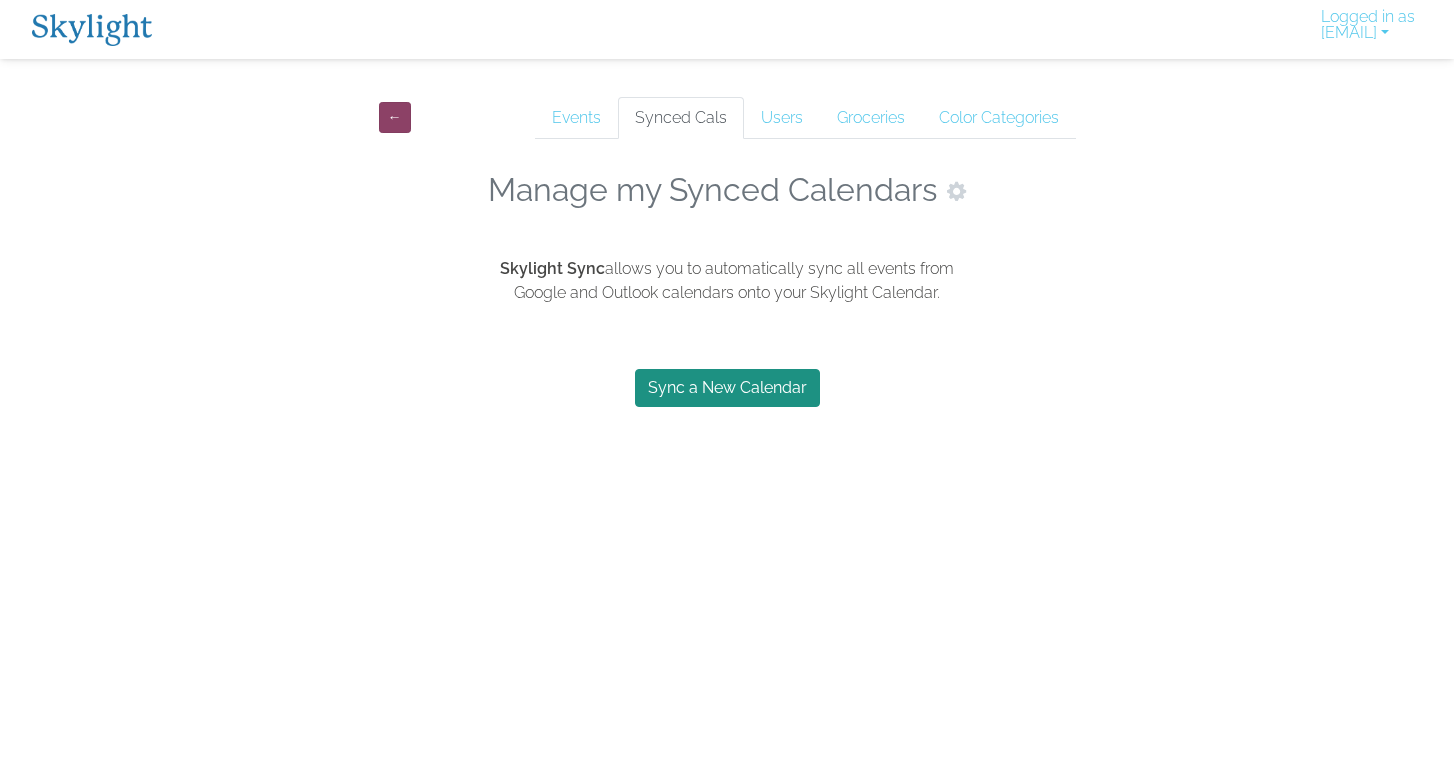 click on "←" at bounding box center [395, 117] 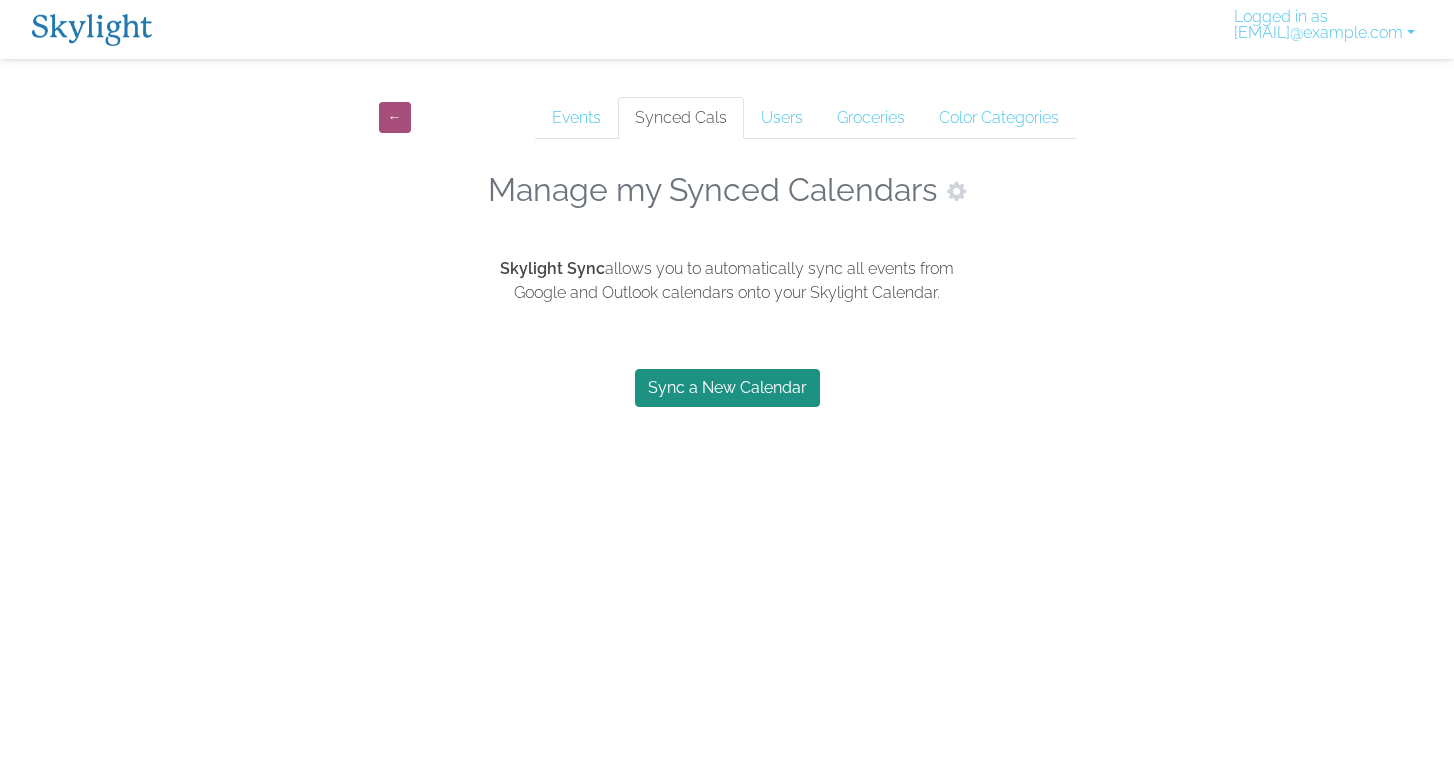 scroll, scrollTop: 0, scrollLeft: 0, axis: both 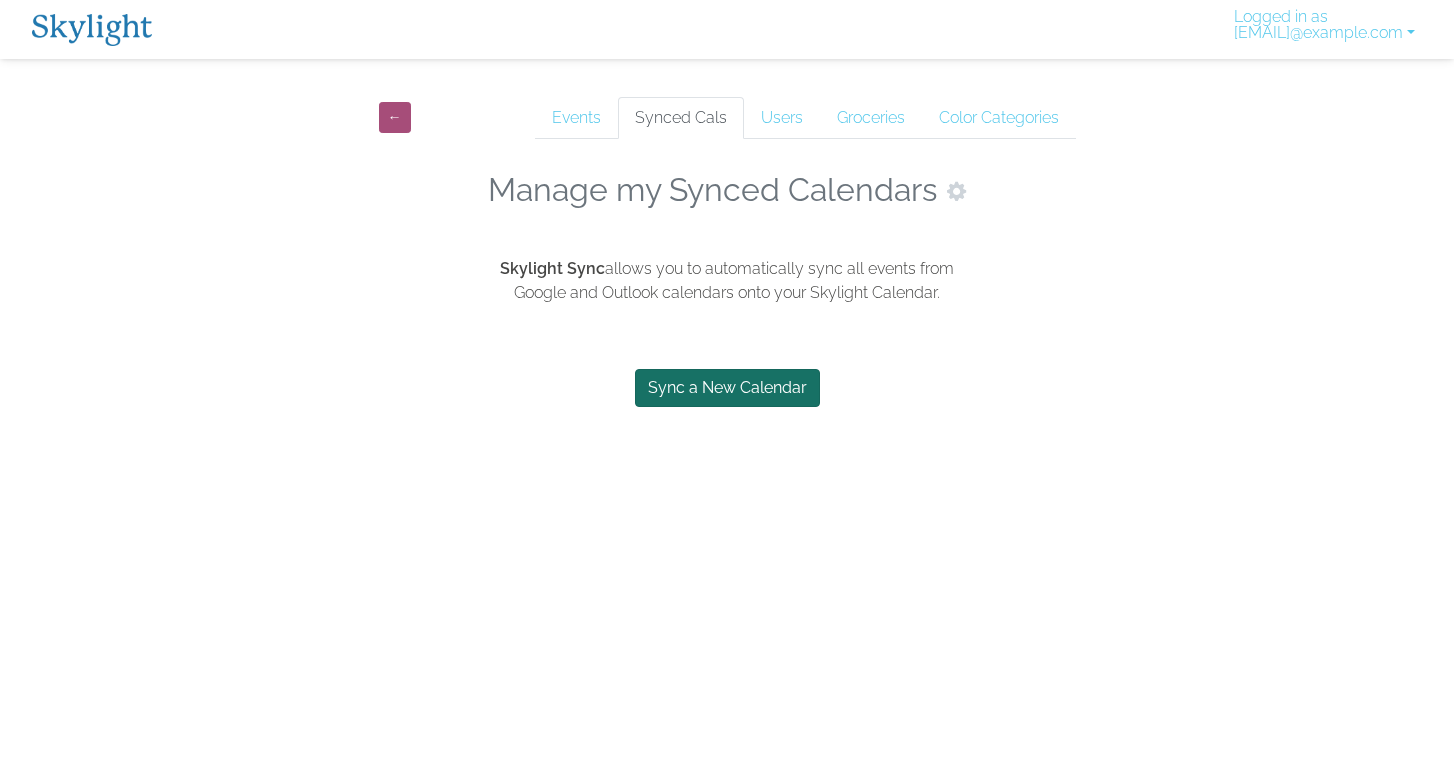 click on "Sync a New Calendar" at bounding box center (727, 388) 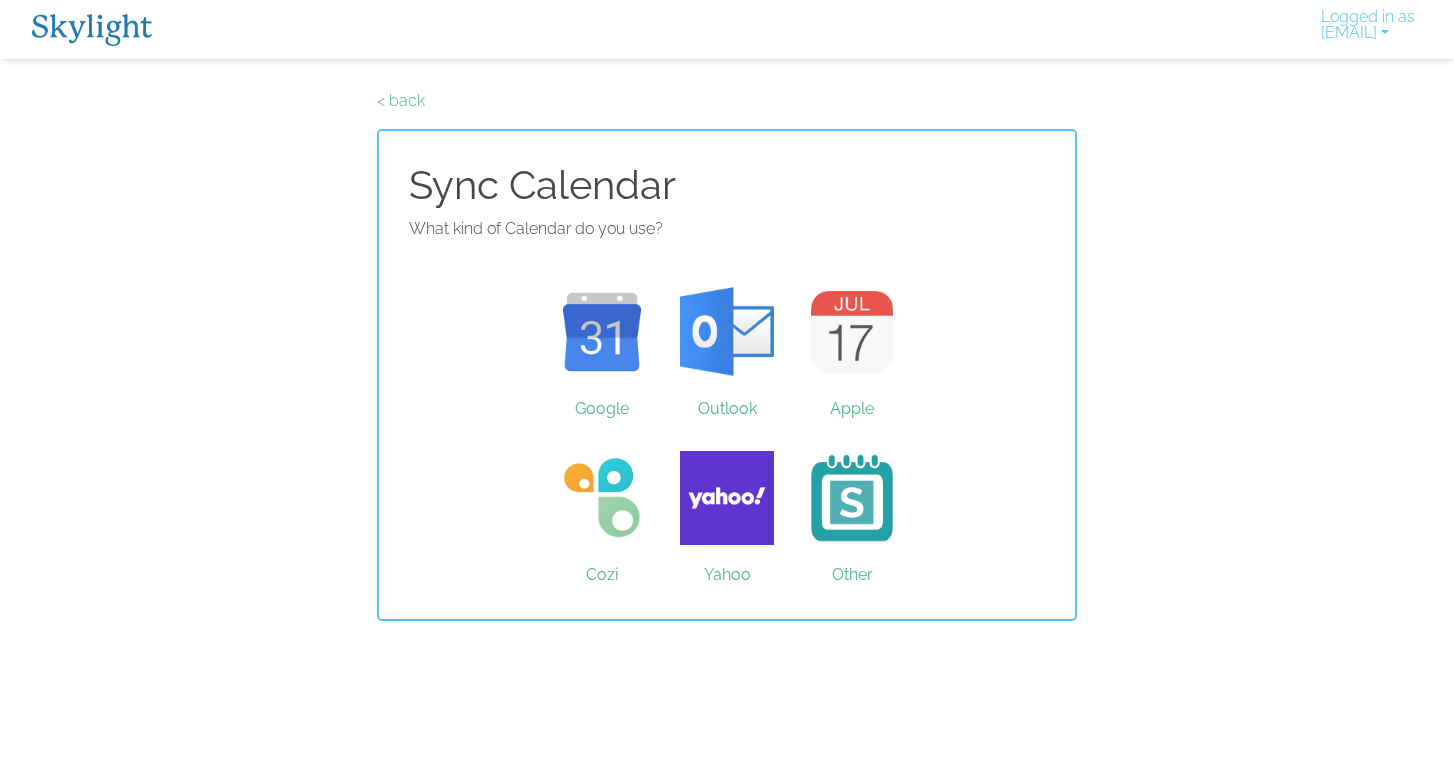 scroll, scrollTop: 0, scrollLeft: 0, axis: both 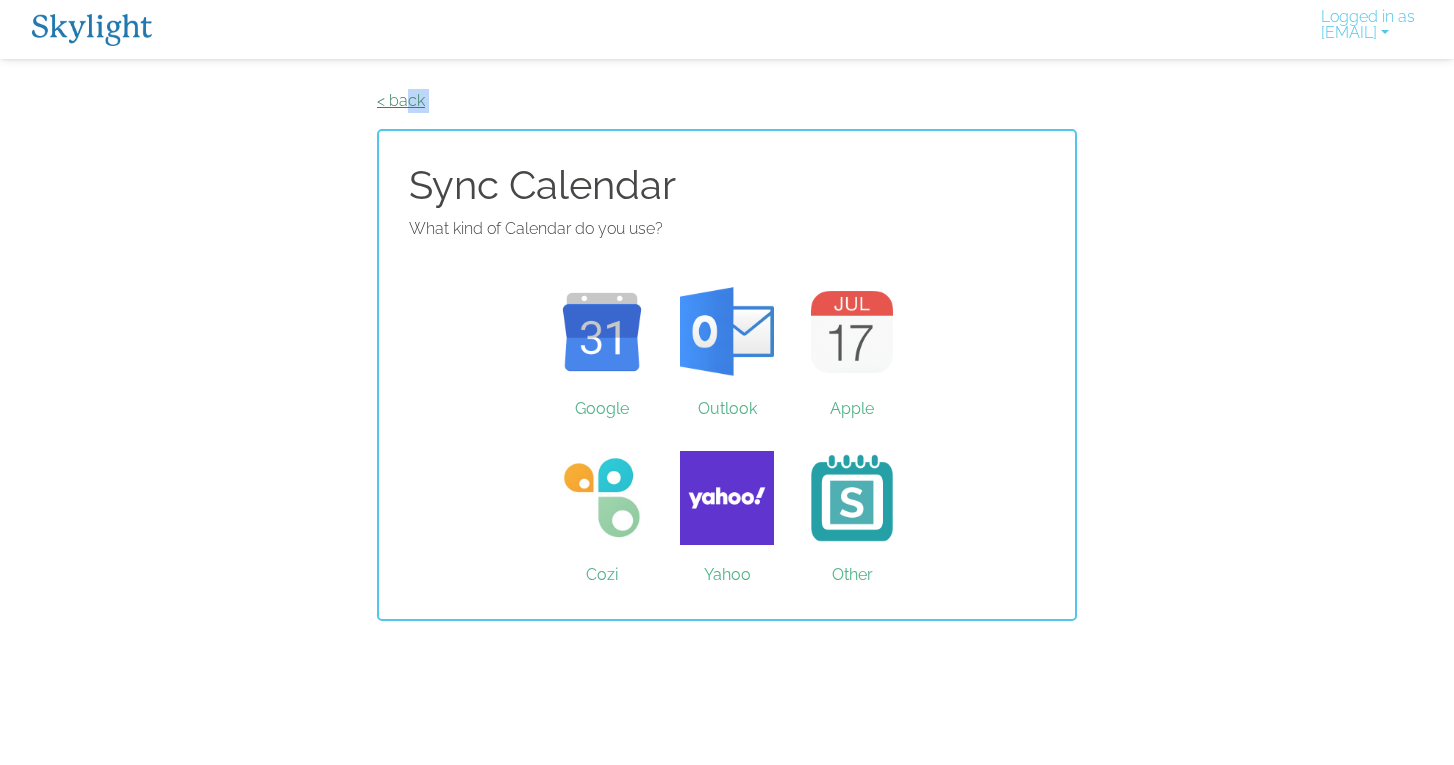drag, startPoint x: 390, startPoint y: 116, endPoint x: 406, endPoint y: 96, distance: 25.612497 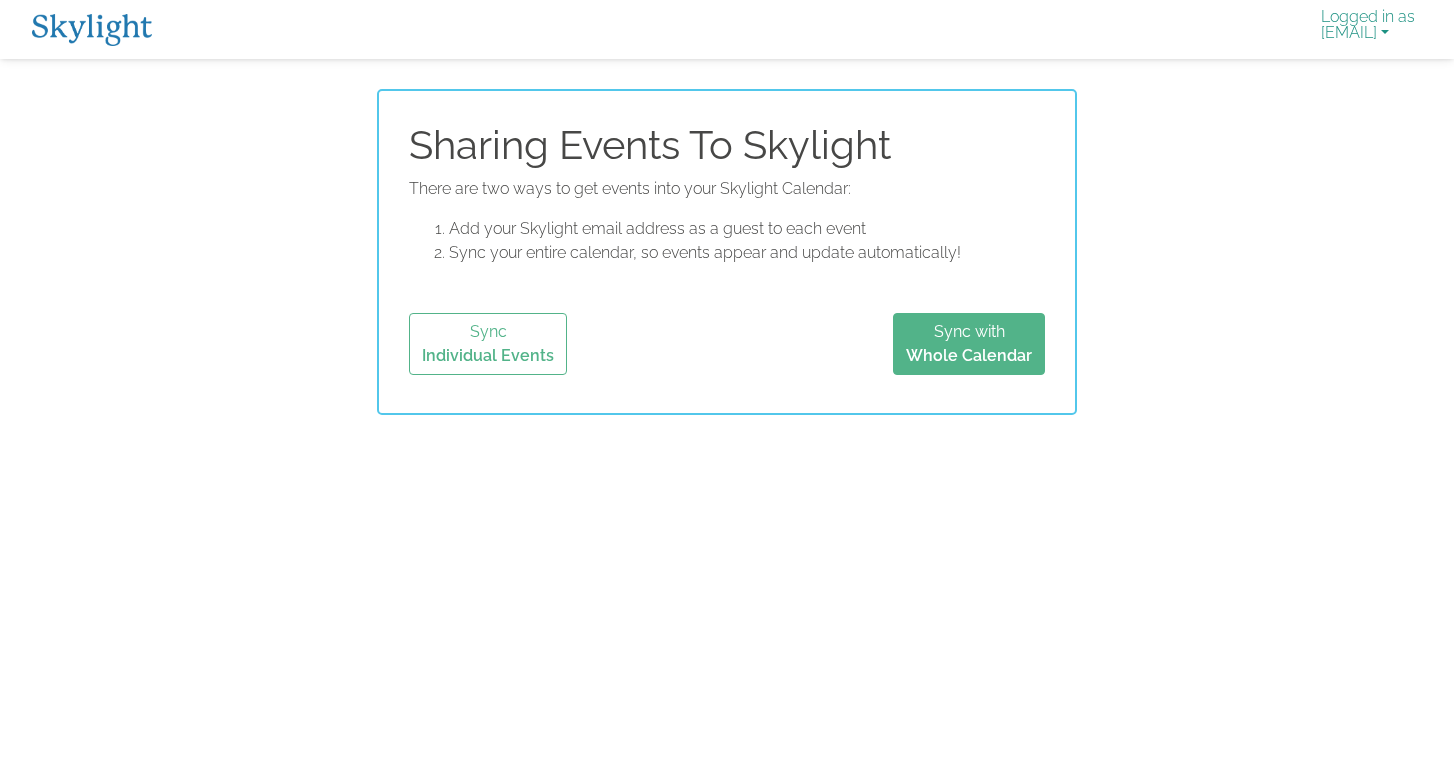 click on "Logged in as vcbramlett@gmail.com" at bounding box center (1368, 29) 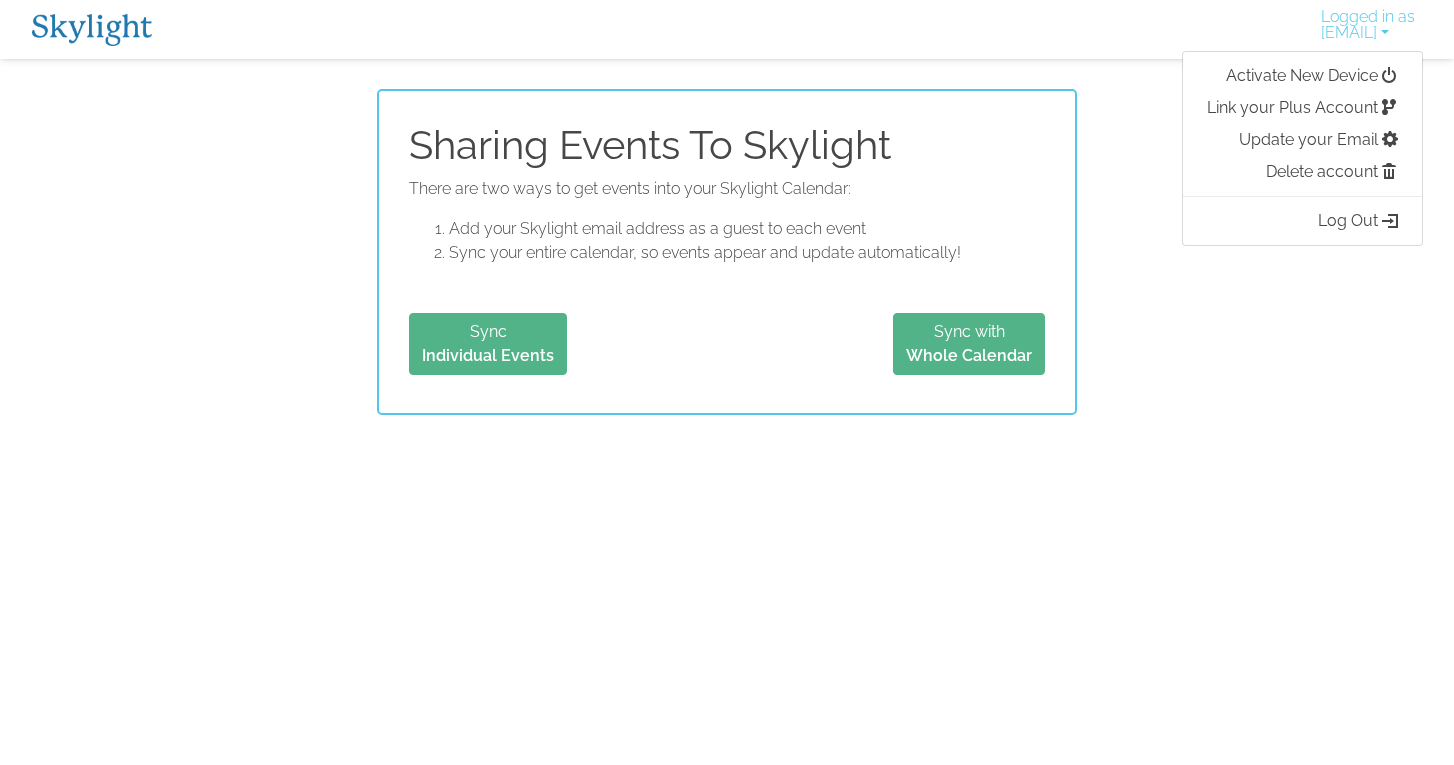 click on "Sync  Individual Events" at bounding box center (488, 344) 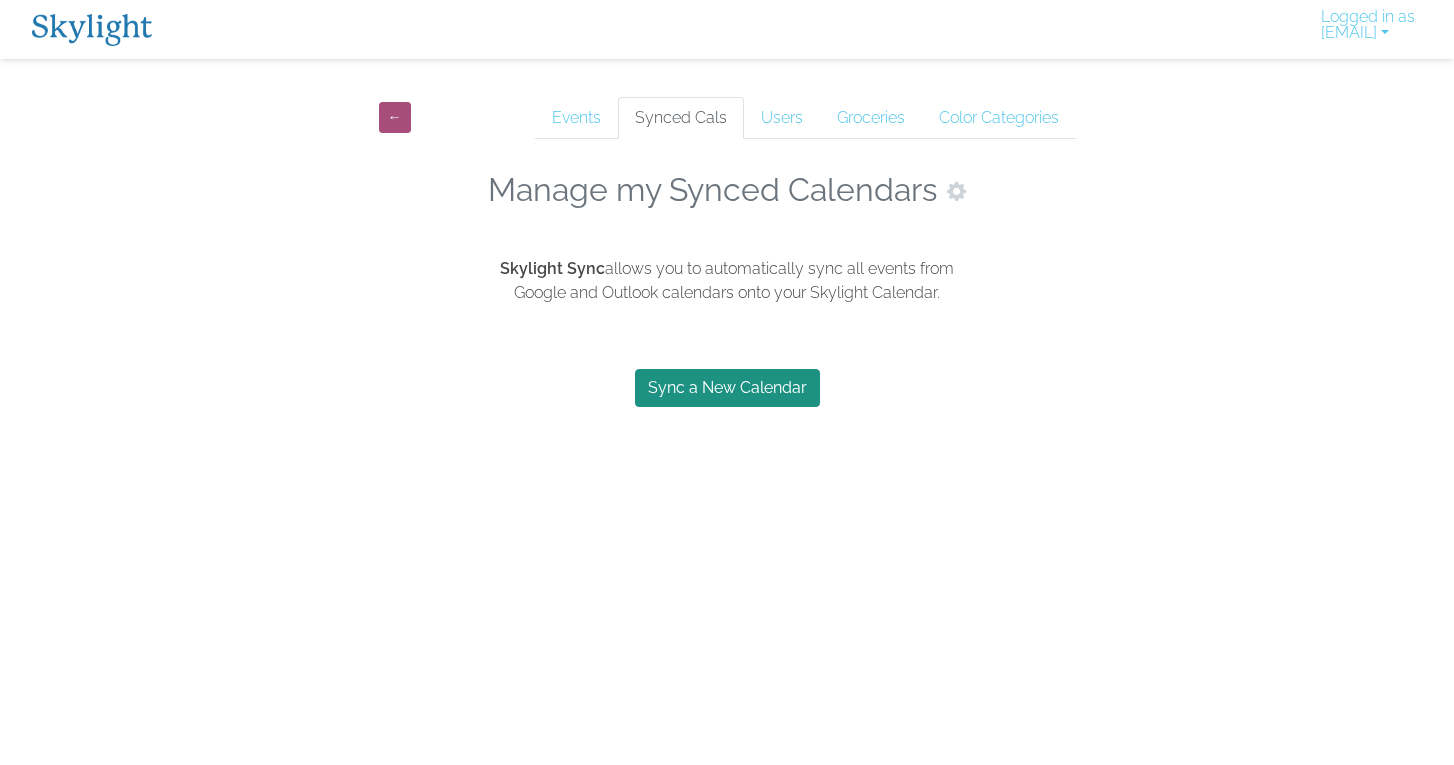 scroll, scrollTop: 0, scrollLeft: 0, axis: both 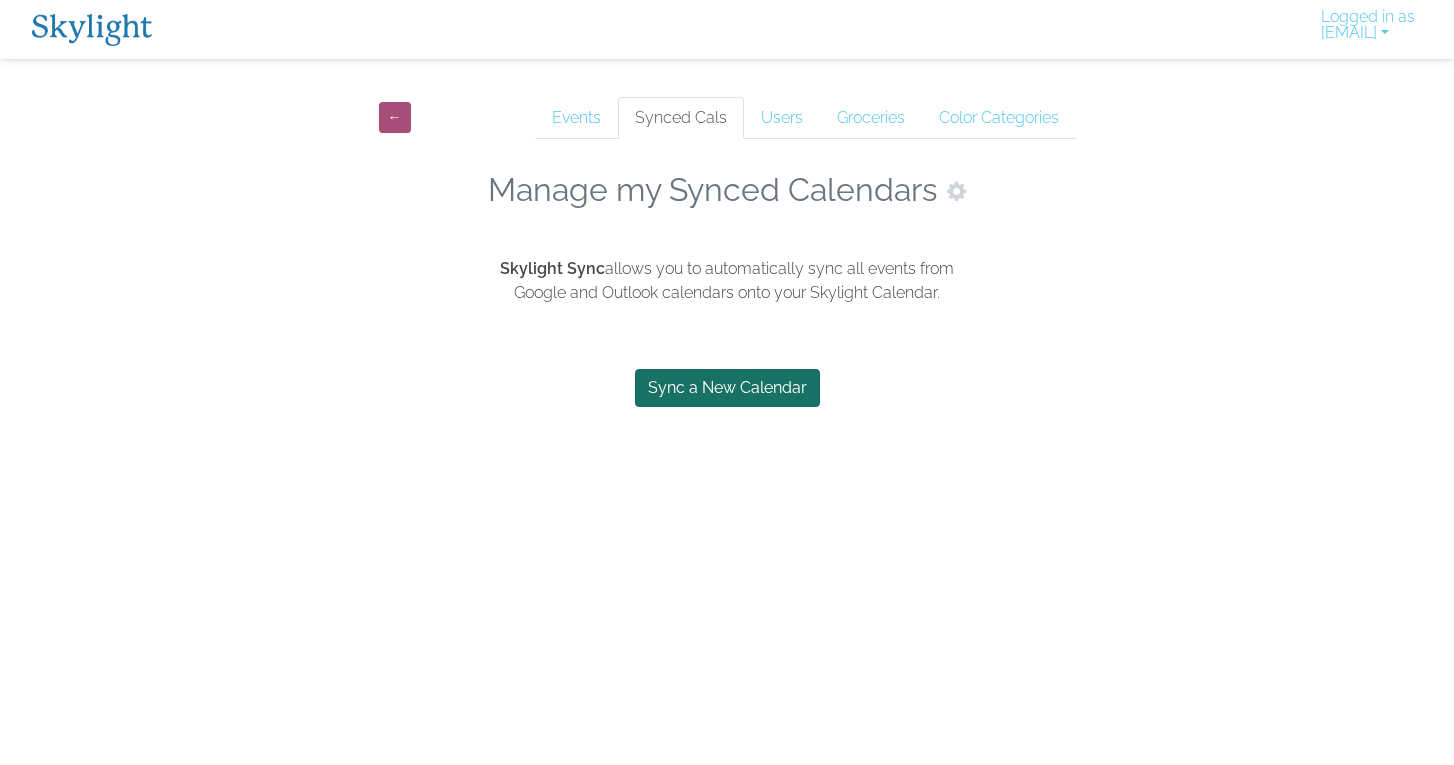 click on "Sync a New Calendar" at bounding box center (727, 388) 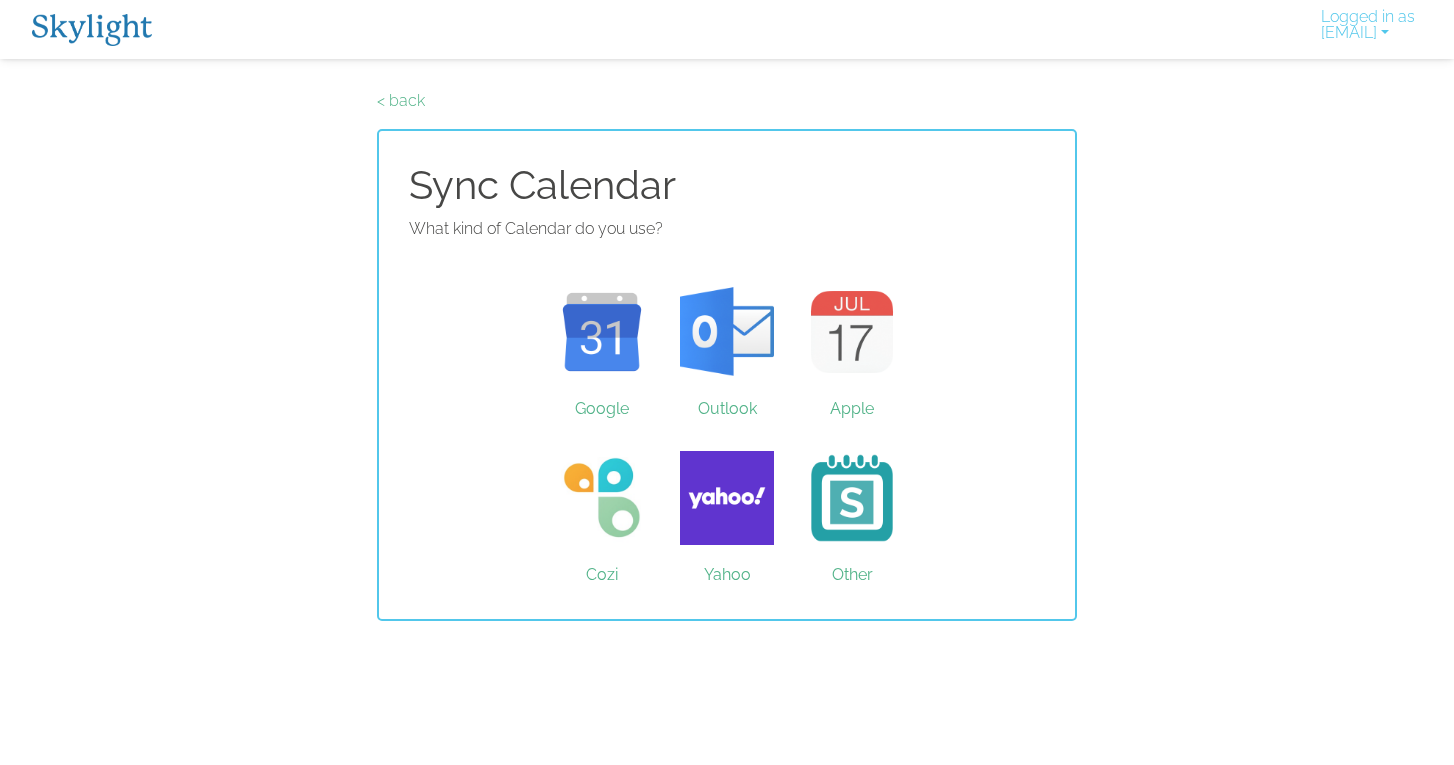 scroll, scrollTop: 0, scrollLeft: 0, axis: both 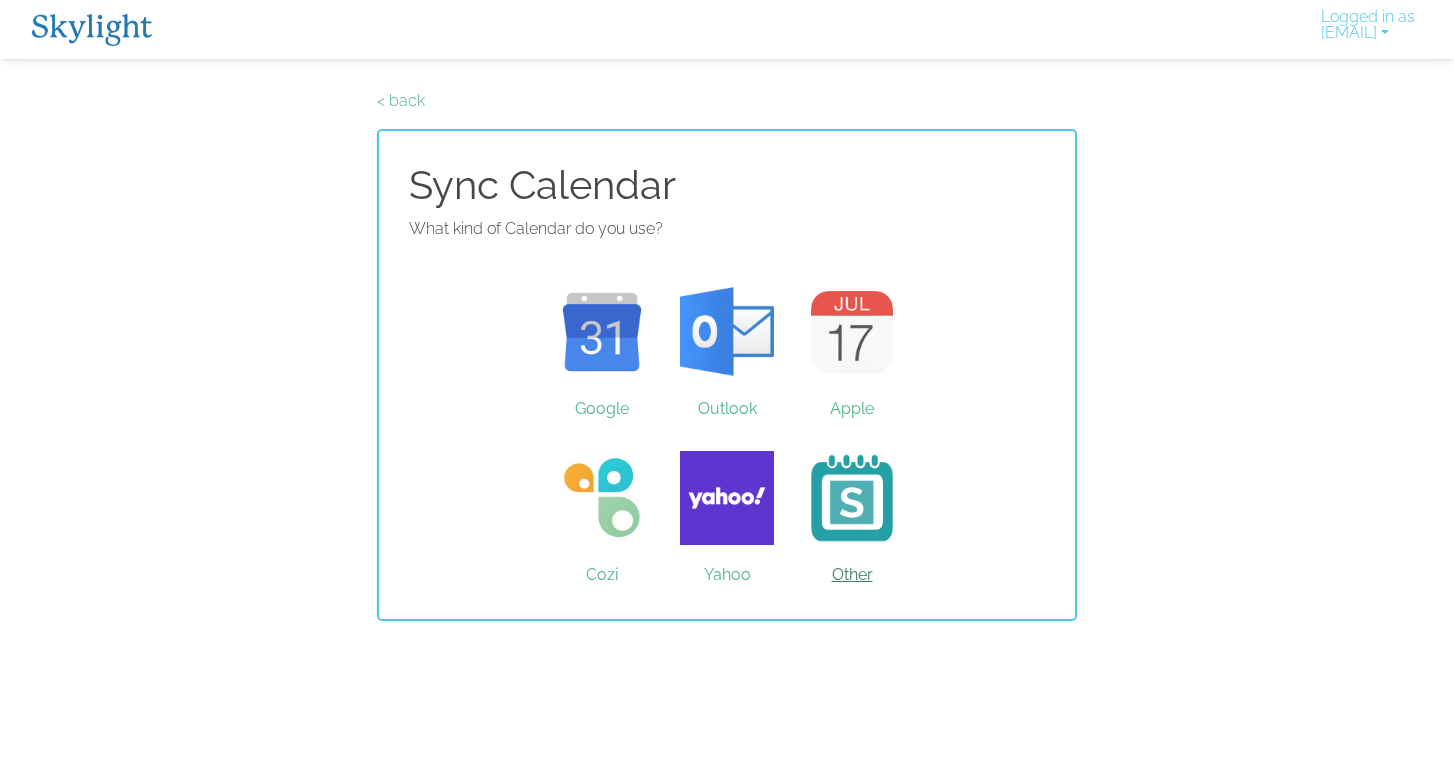 click on "Other" at bounding box center (852, 498) 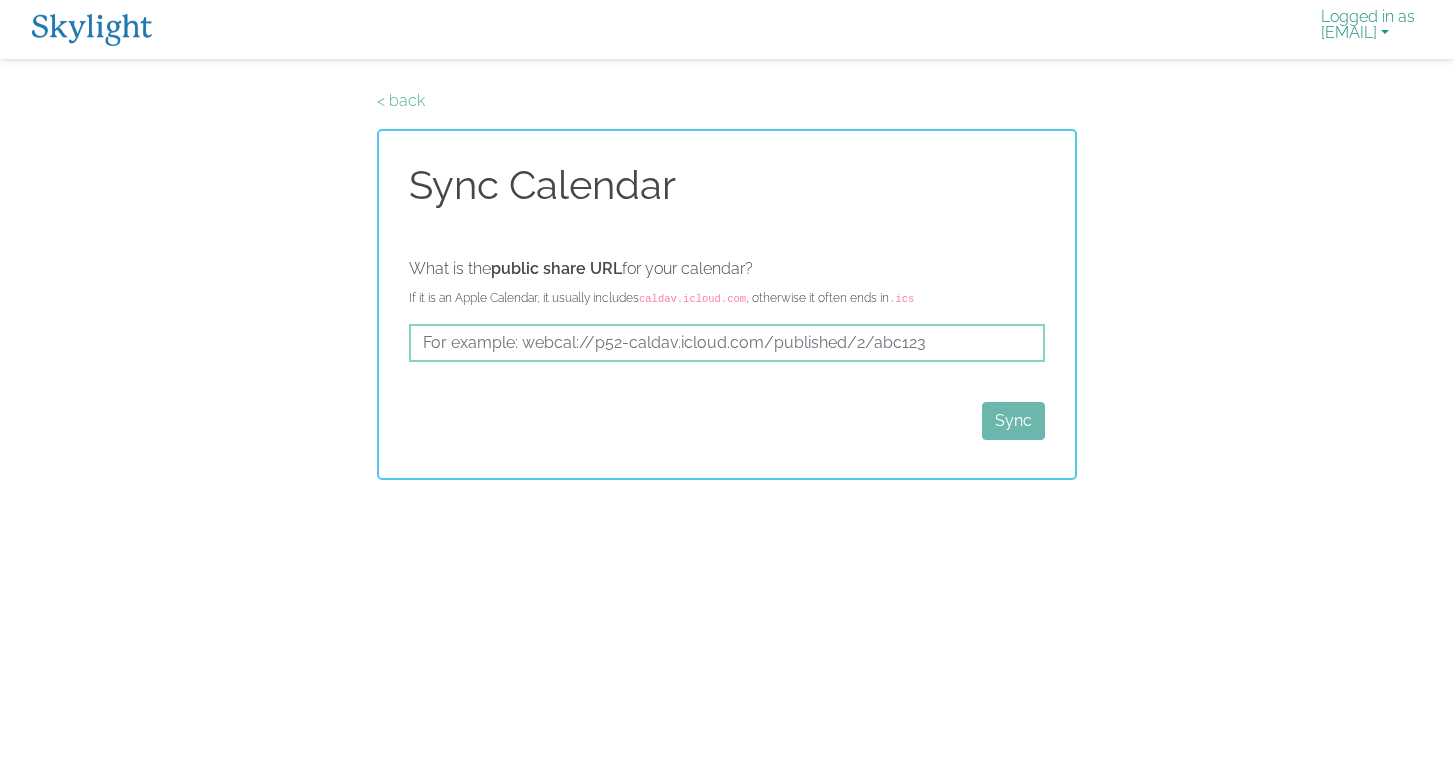 click on "Logged in as vcbramlett@gmail.com" at bounding box center [1368, 29] 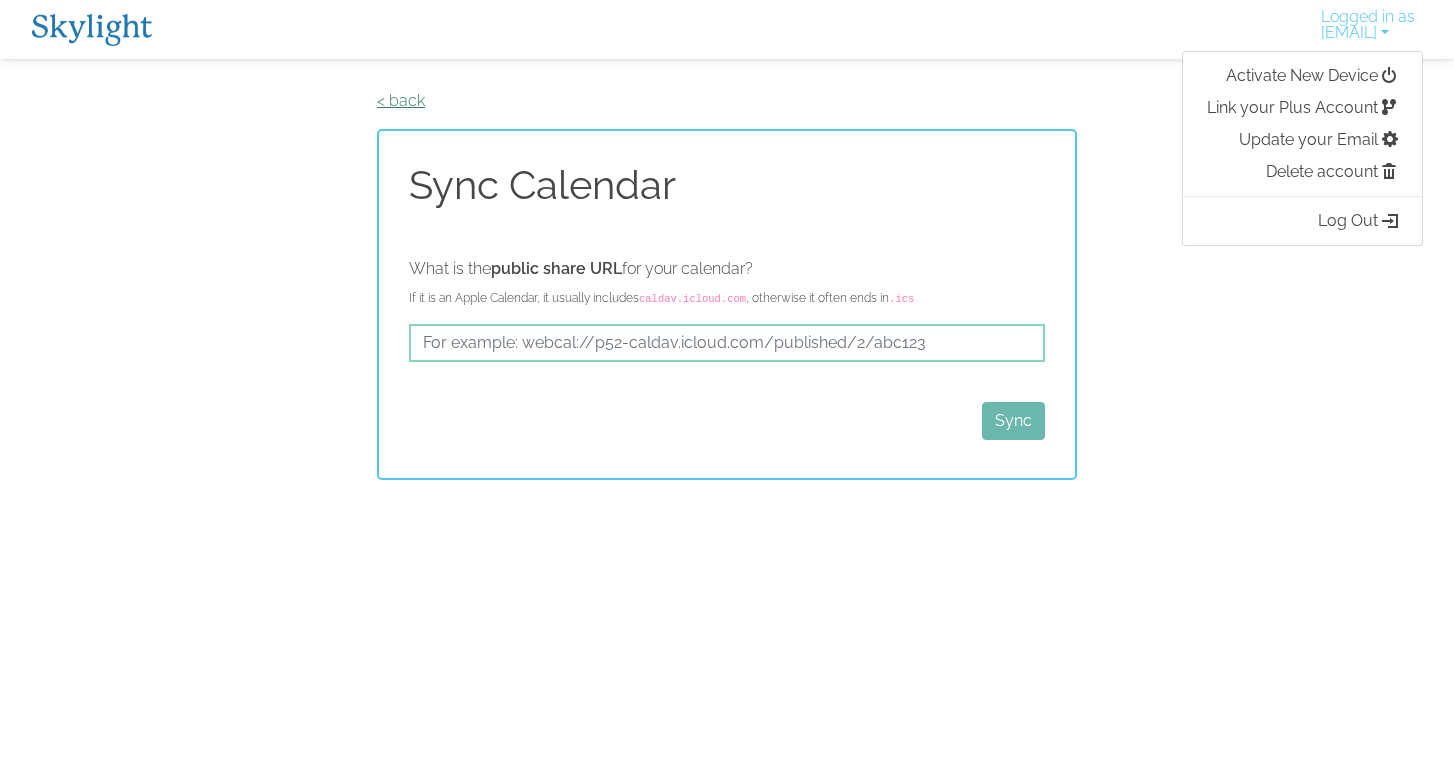 click on "< back" at bounding box center [401, 100] 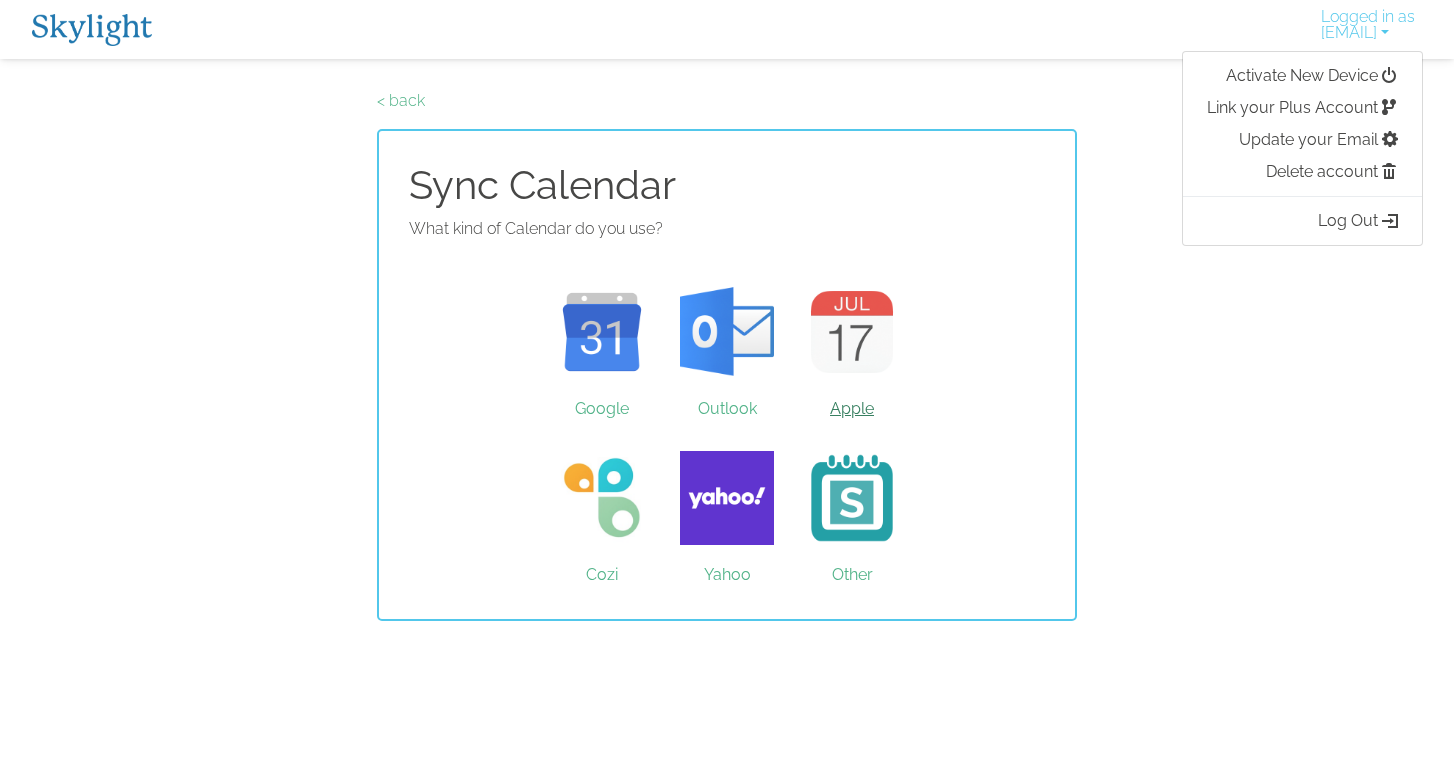 click on "Apple" at bounding box center (852, 332) 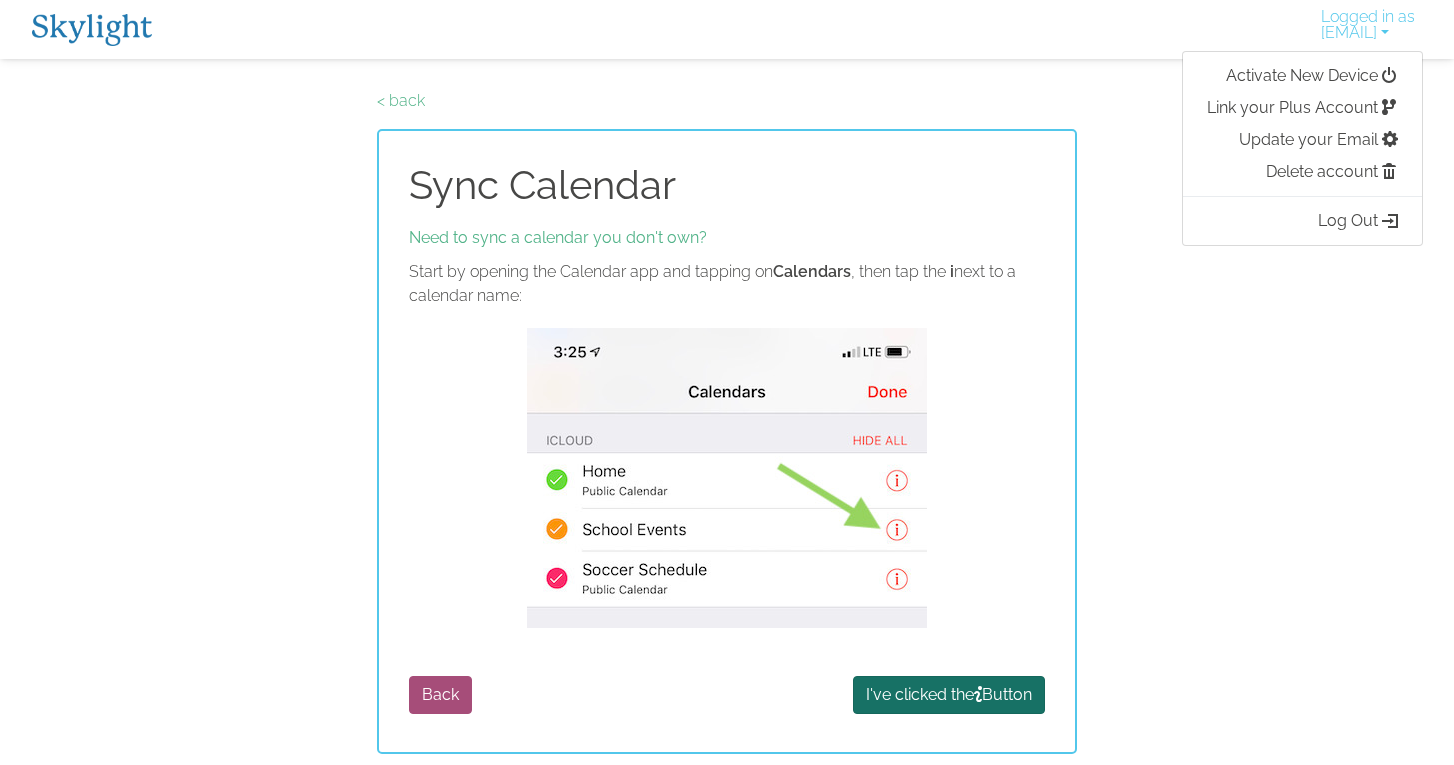 click on "I've clicked the   Button" at bounding box center [949, 695] 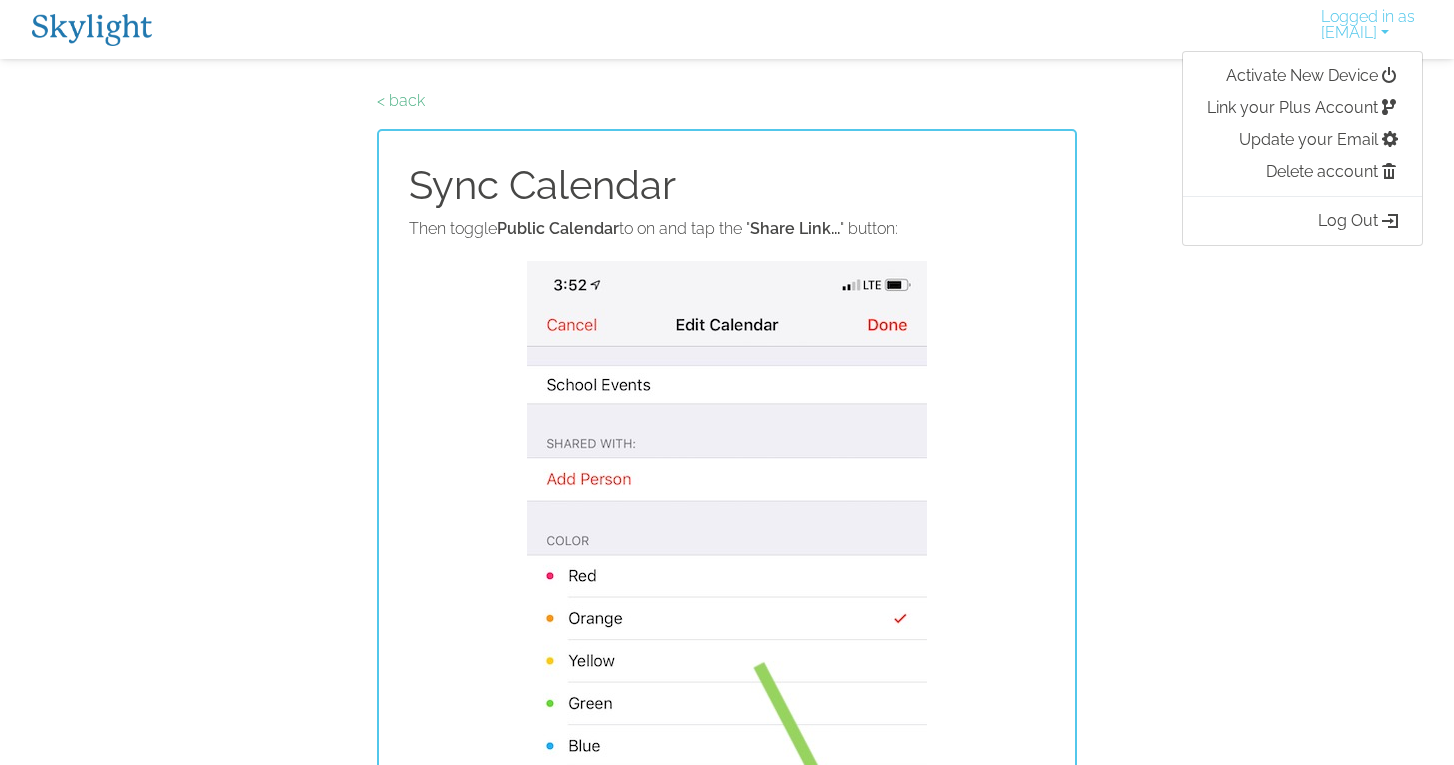 click on "Then toggle  Public Calendar  to on and tap the " Share Link... " button: Back I've switched to Public and tapped Share Link..." at bounding box center [727, 727] 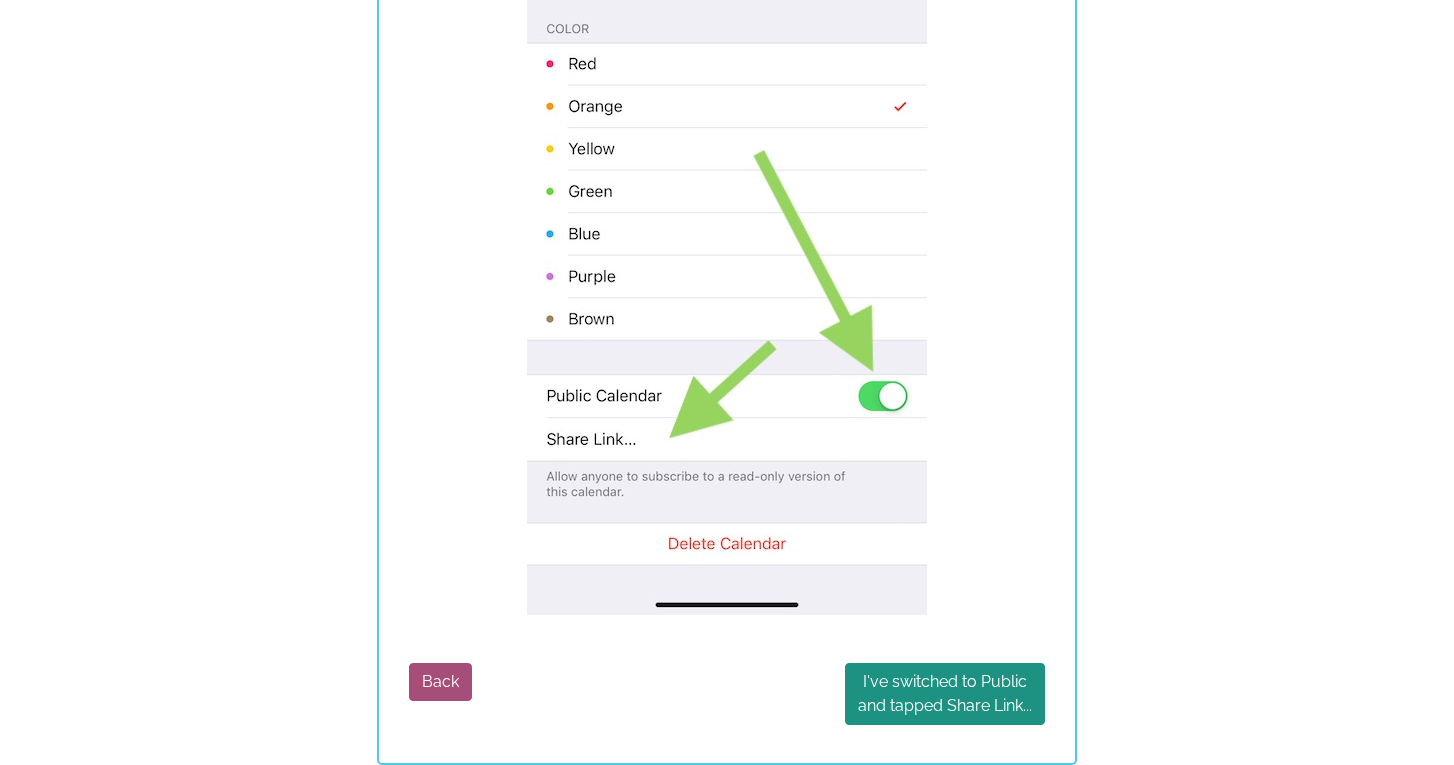 scroll, scrollTop: 512, scrollLeft: 0, axis: vertical 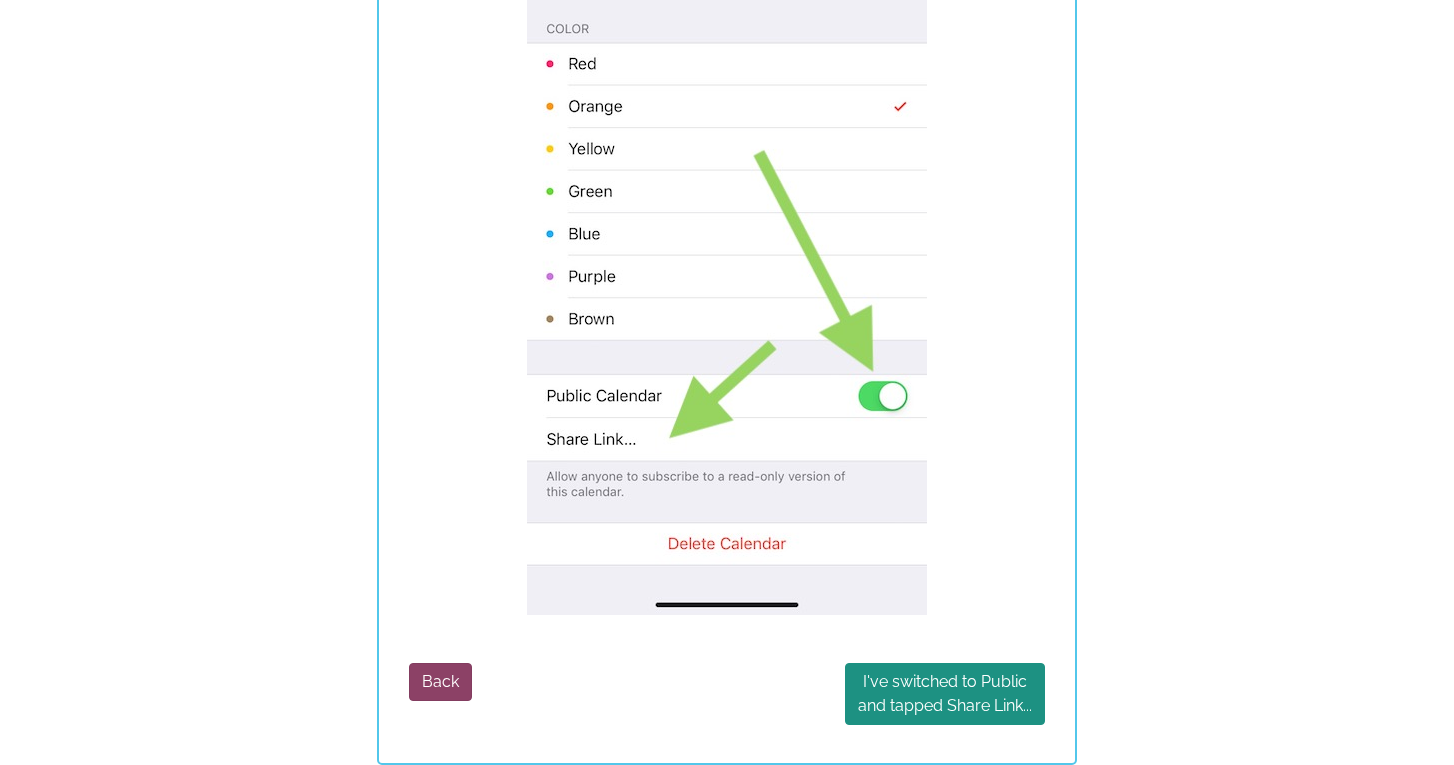 click on "Back" at bounding box center (440, 682) 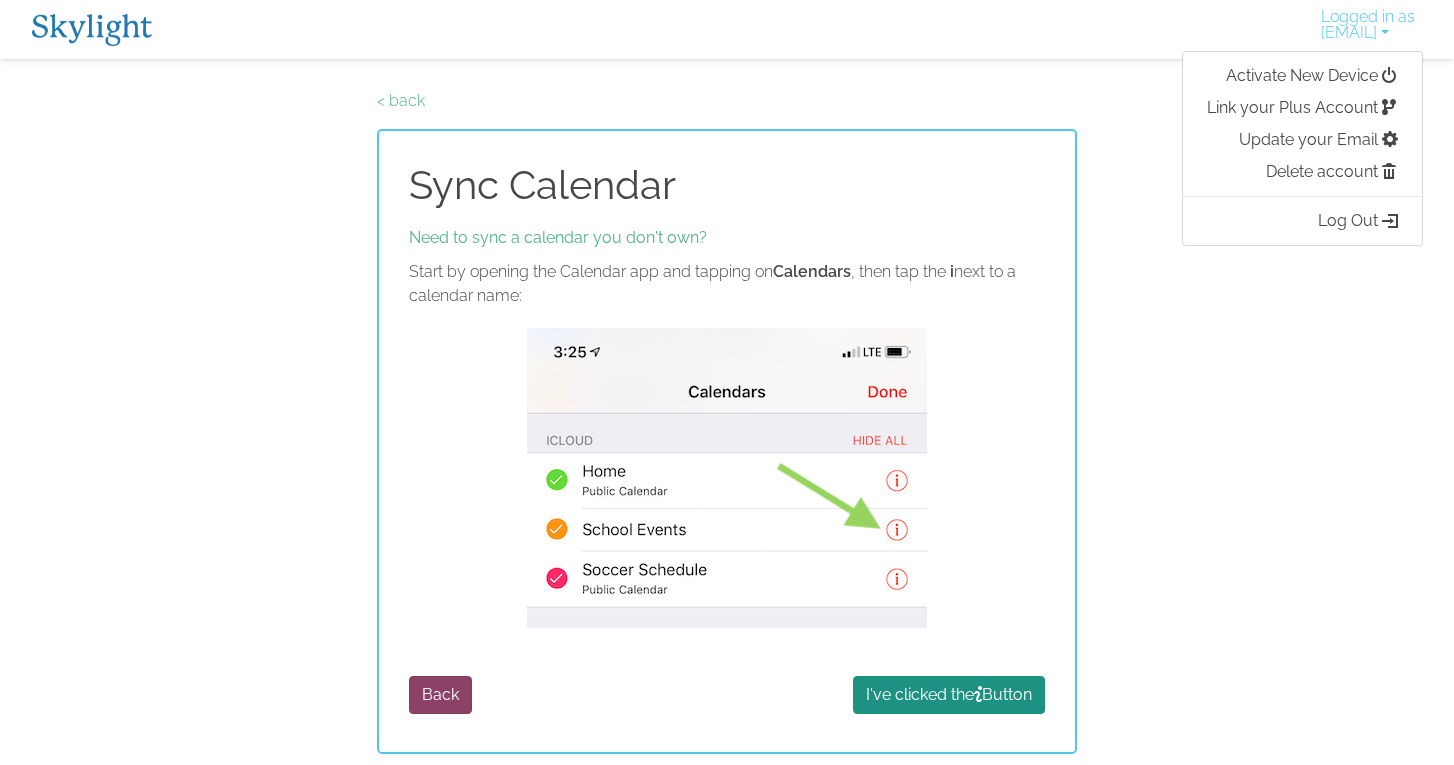 scroll, scrollTop: 0, scrollLeft: 0, axis: both 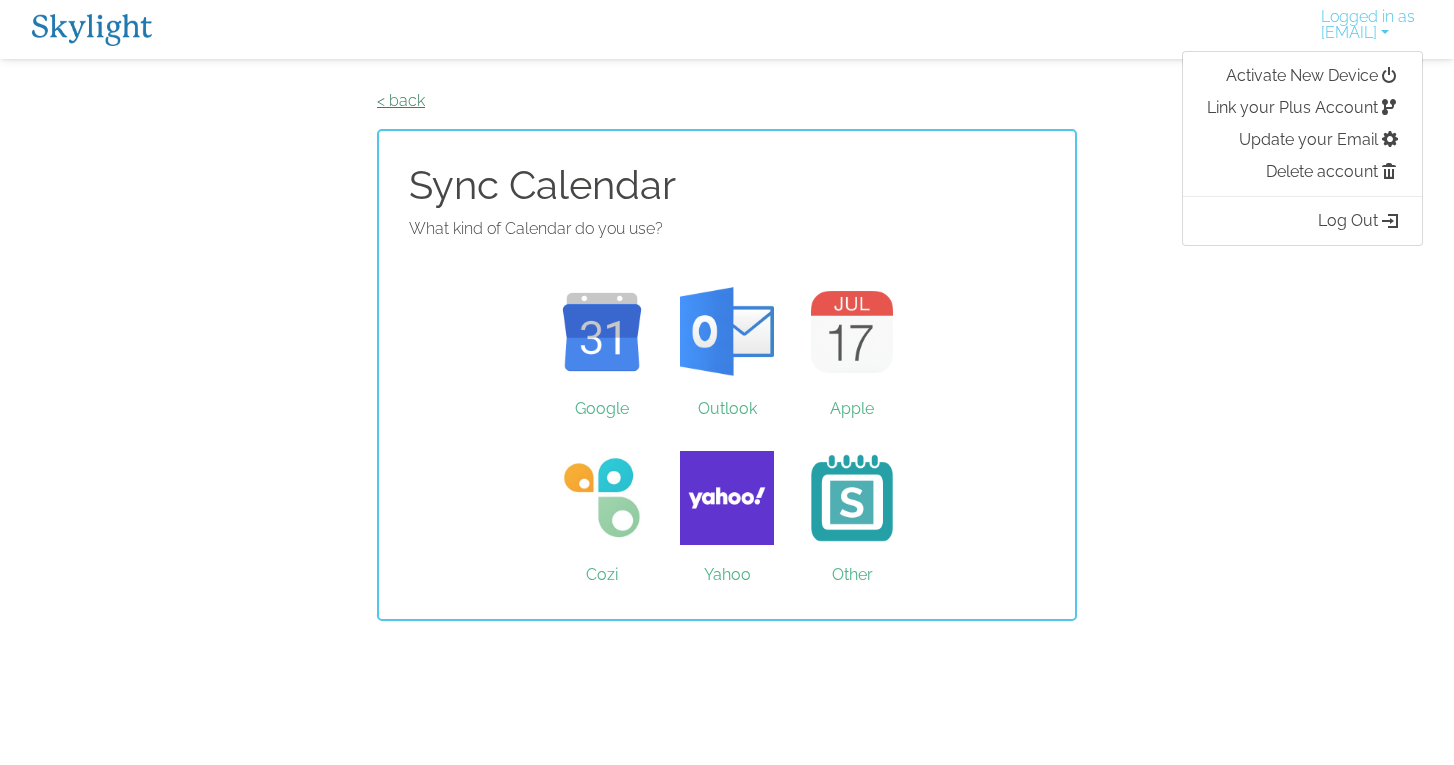 click on "< back" at bounding box center (401, 100) 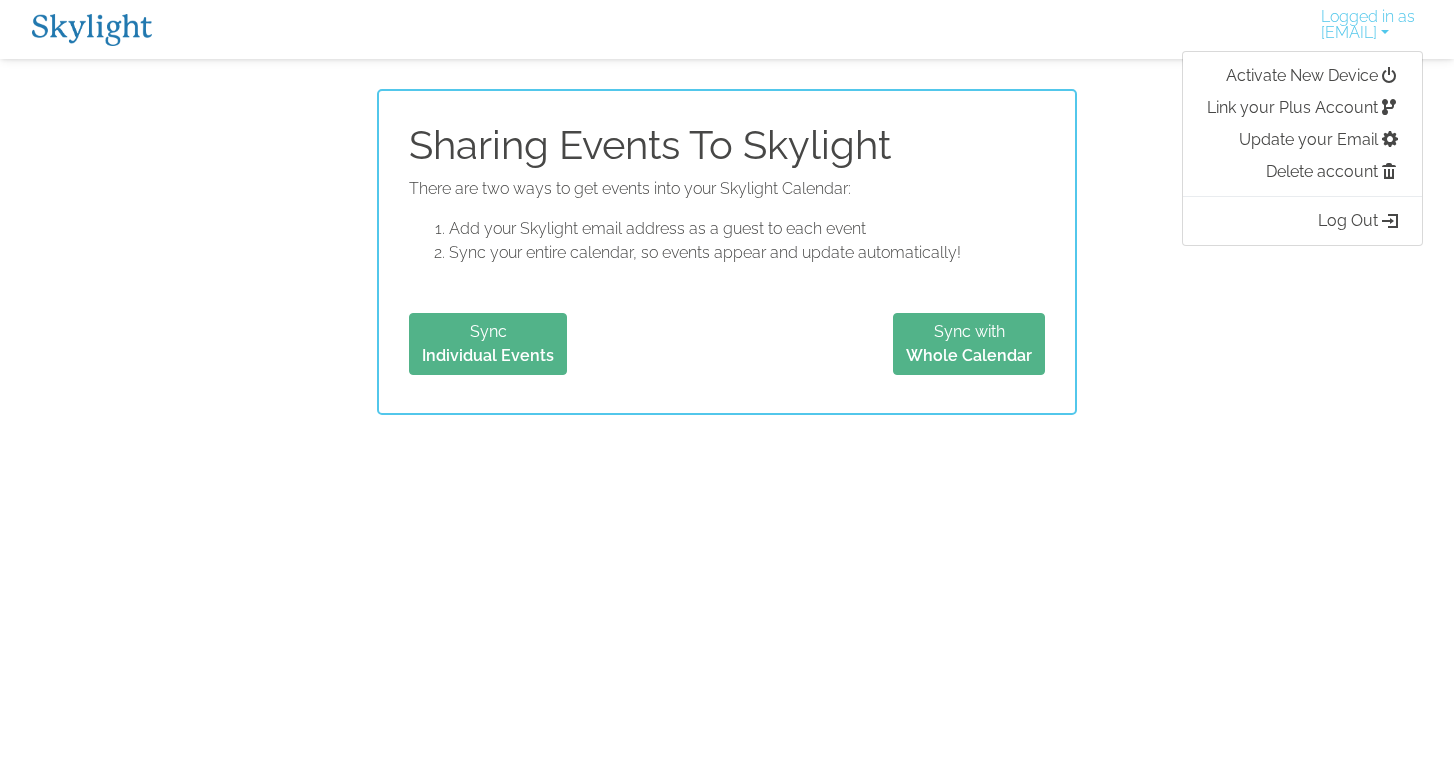click on "Sync  Individual Events" at bounding box center [488, 344] 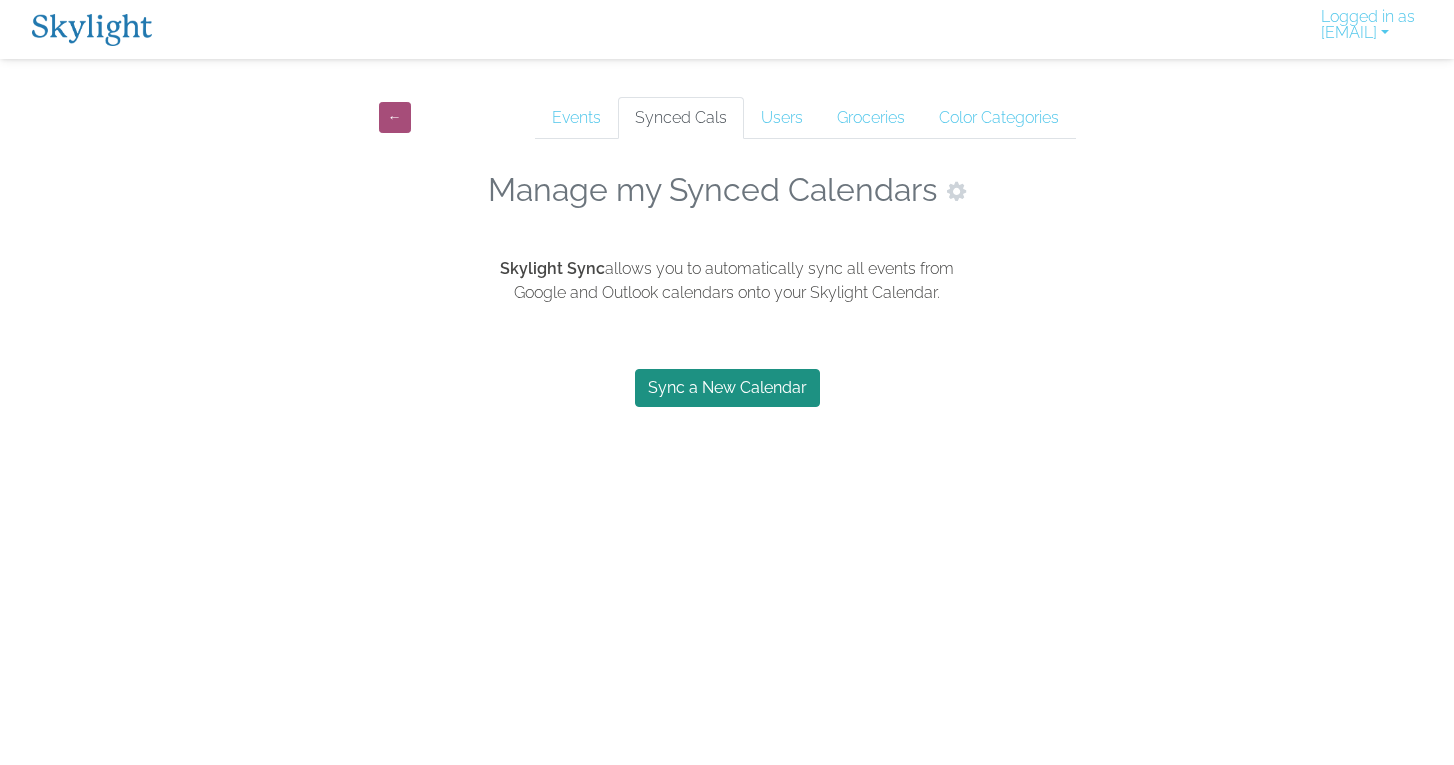 scroll, scrollTop: 0, scrollLeft: 0, axis: both 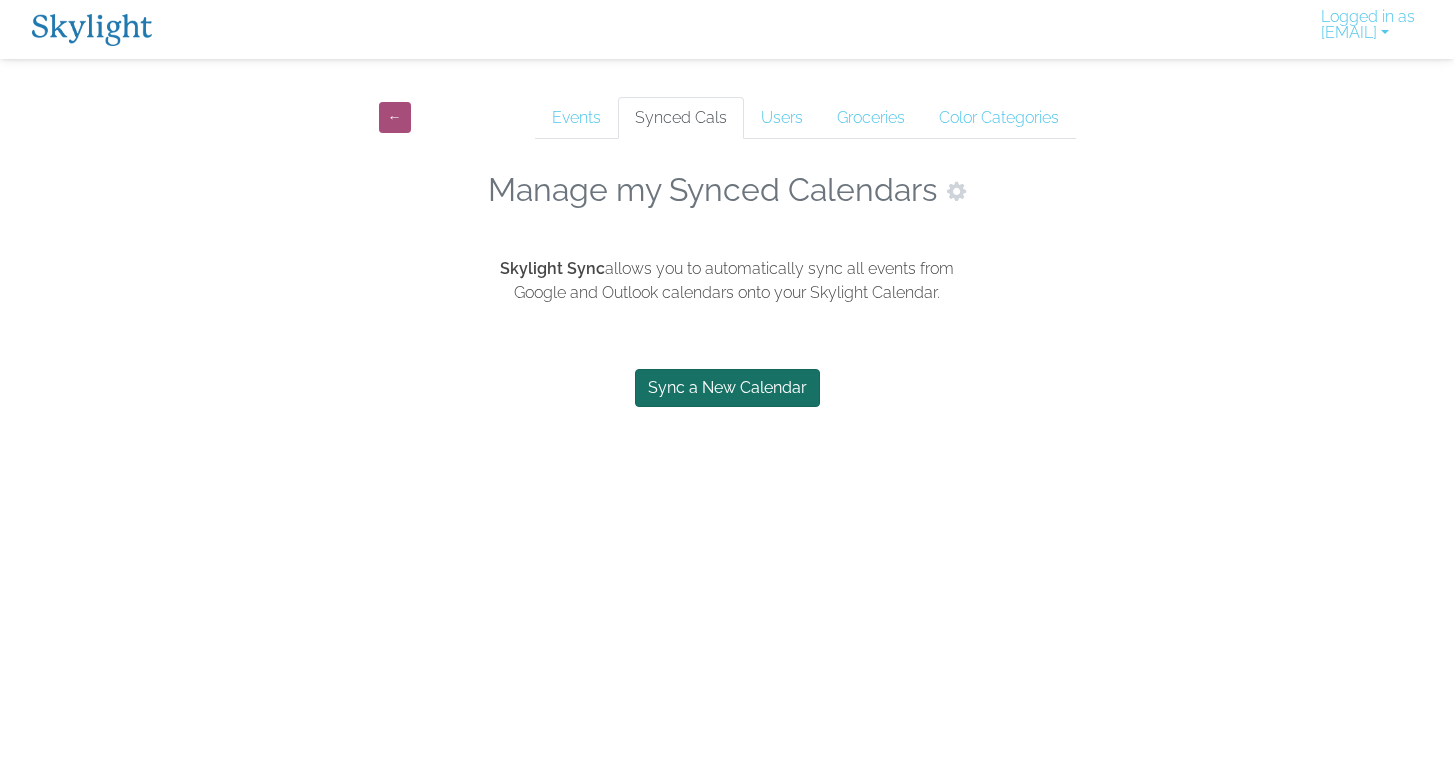 click on "Sync a New Calendar" at bounding box center (727, 388) 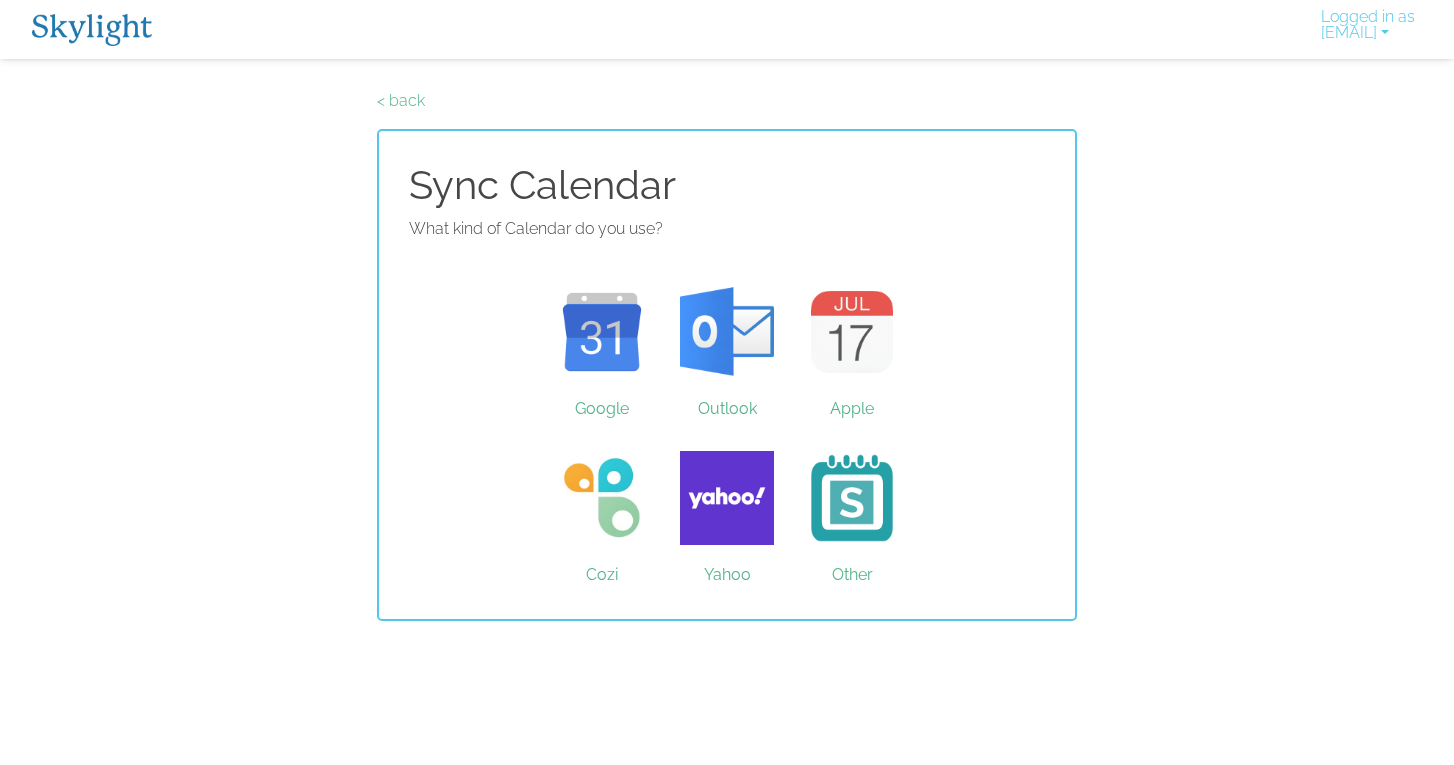 scroll, scrollTop: 0, scrollLeft: 0, axis: both 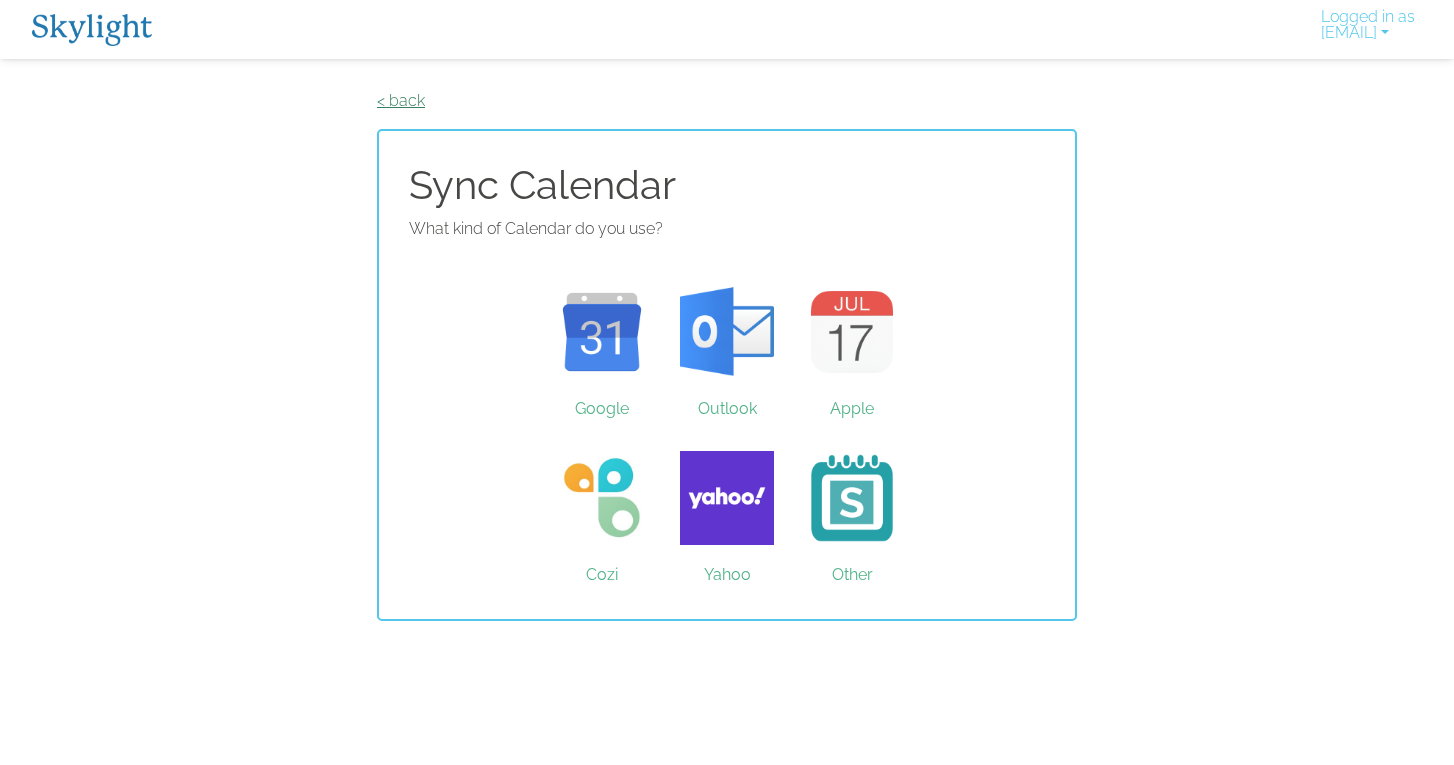 click on "< back" at bounding box center (401, 100) 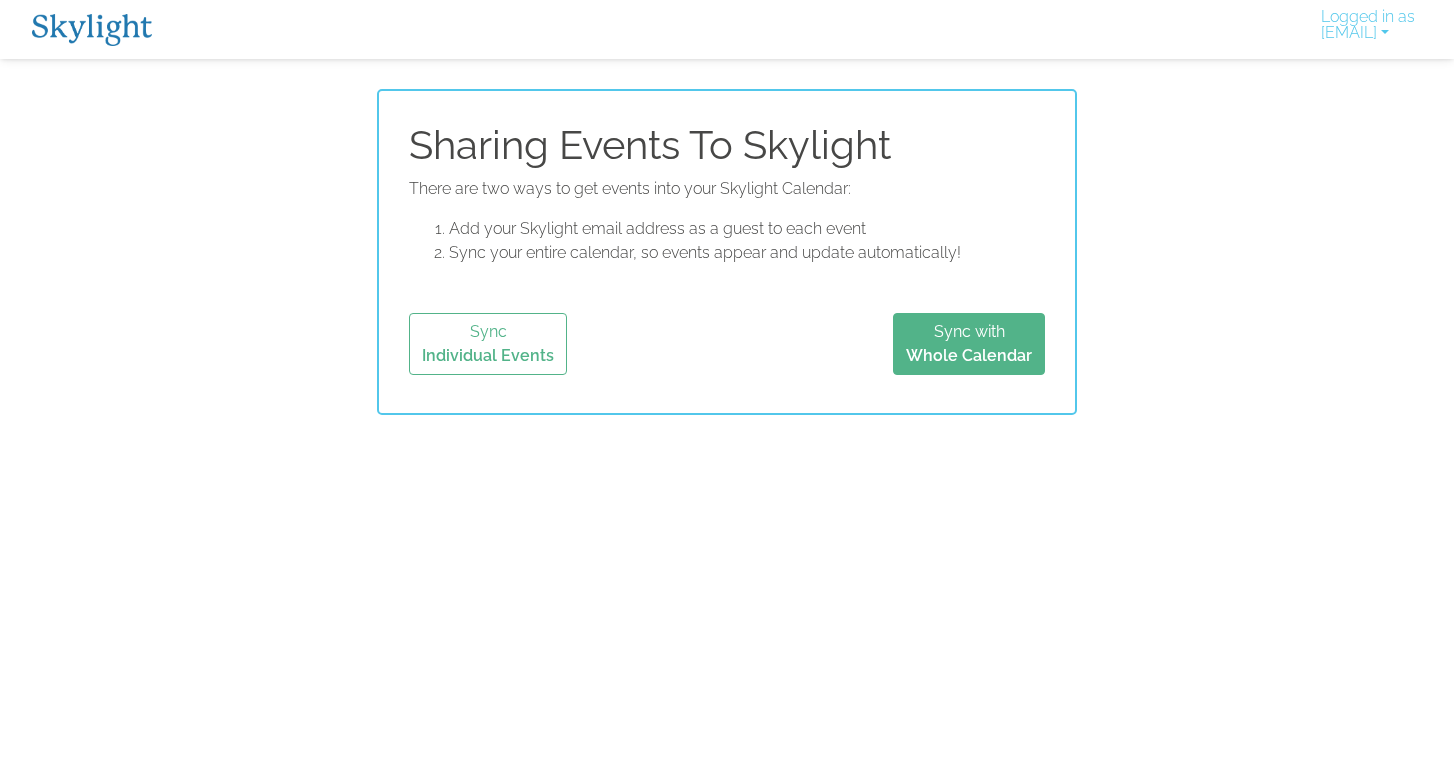 click at bounding box center [92, 30] 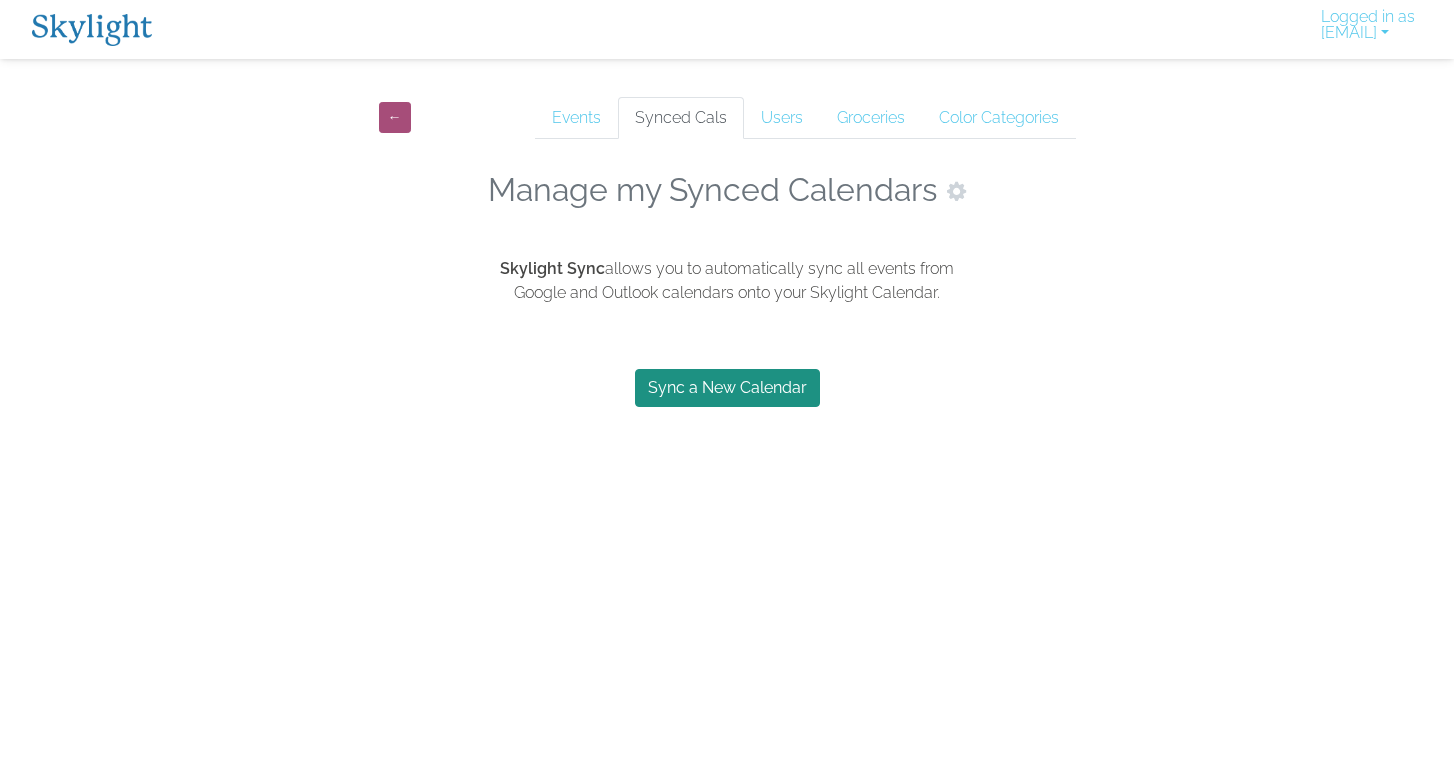 scroll, scrollTop: 0, scrollLeft: 0, axis: both 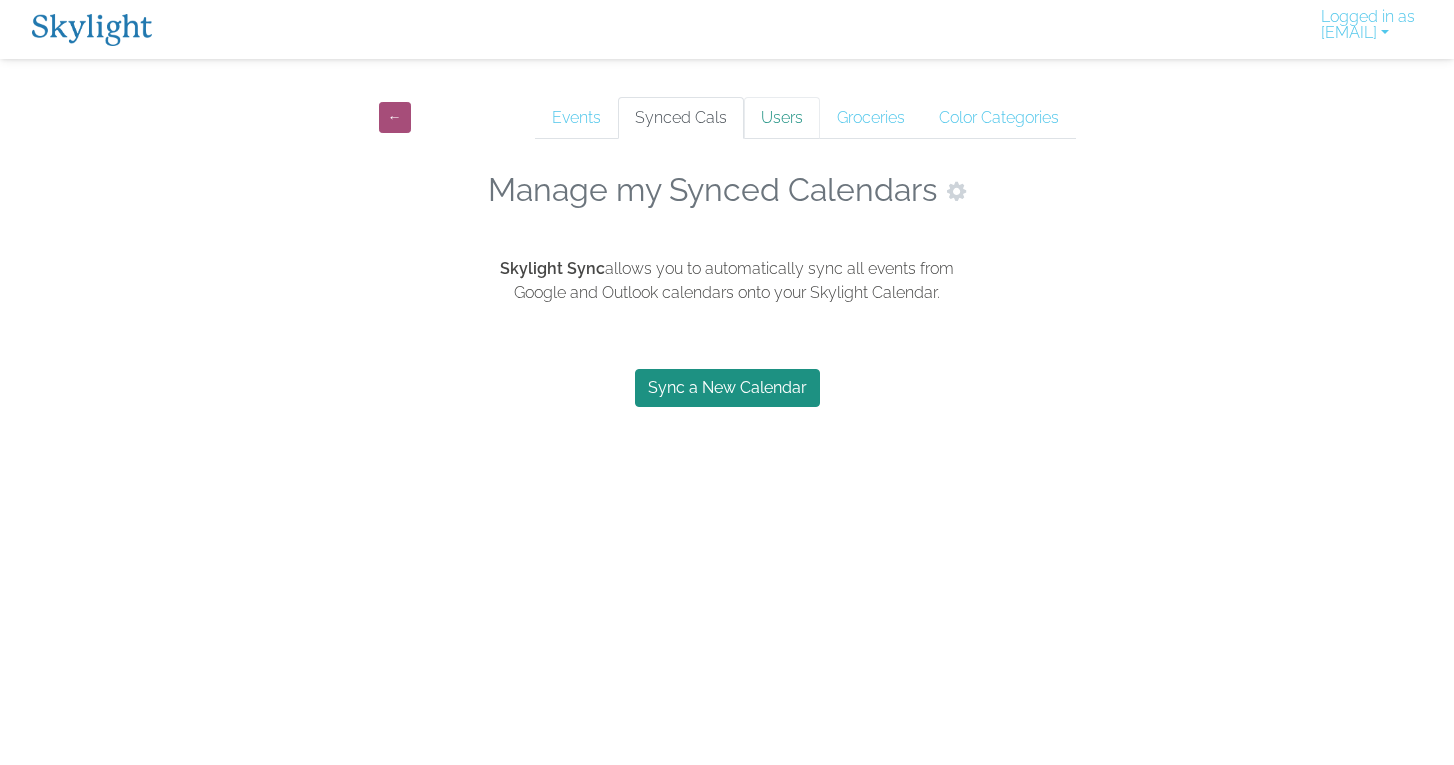 click on "Users" at bounding box center [782, 118] 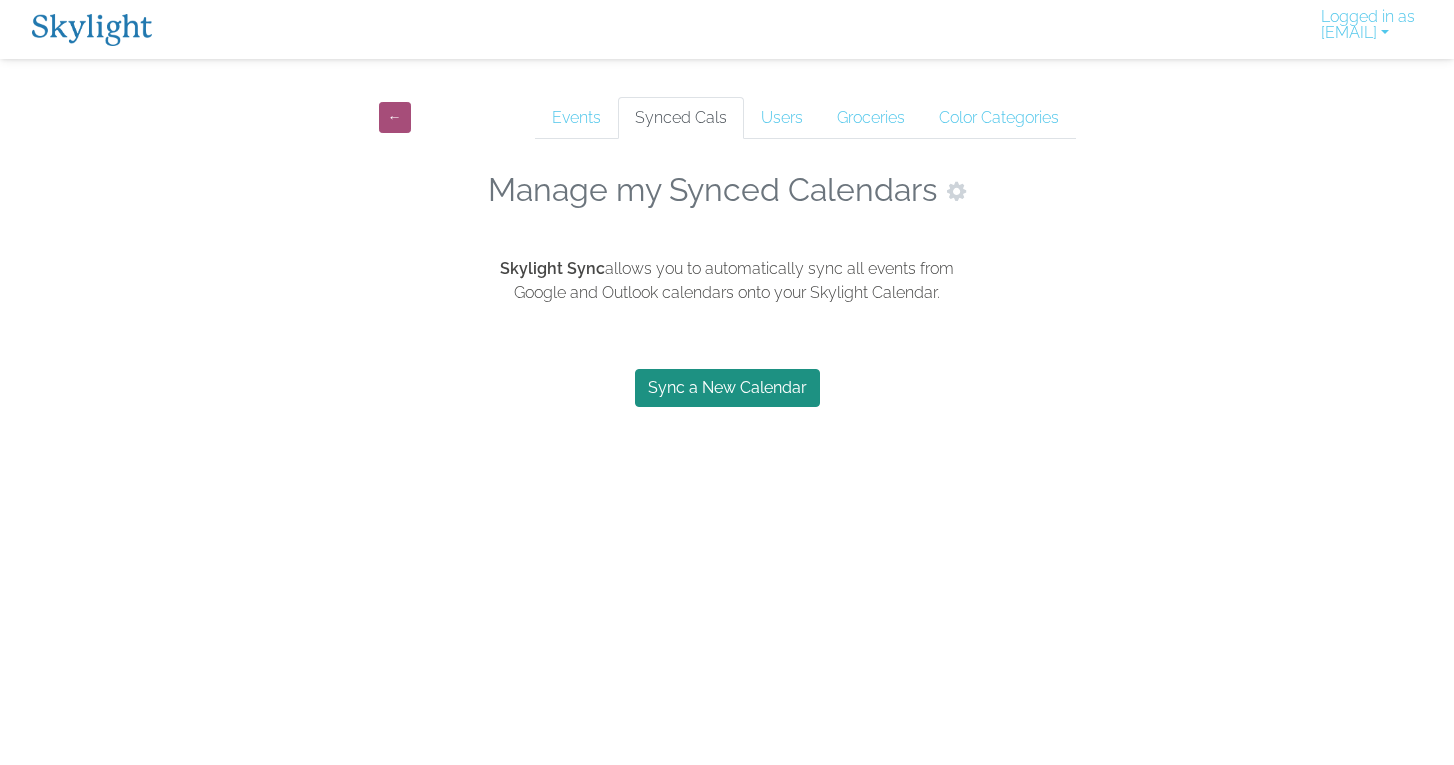 scroll, scrollTop: 0, scrollLeft: 0, axis: both 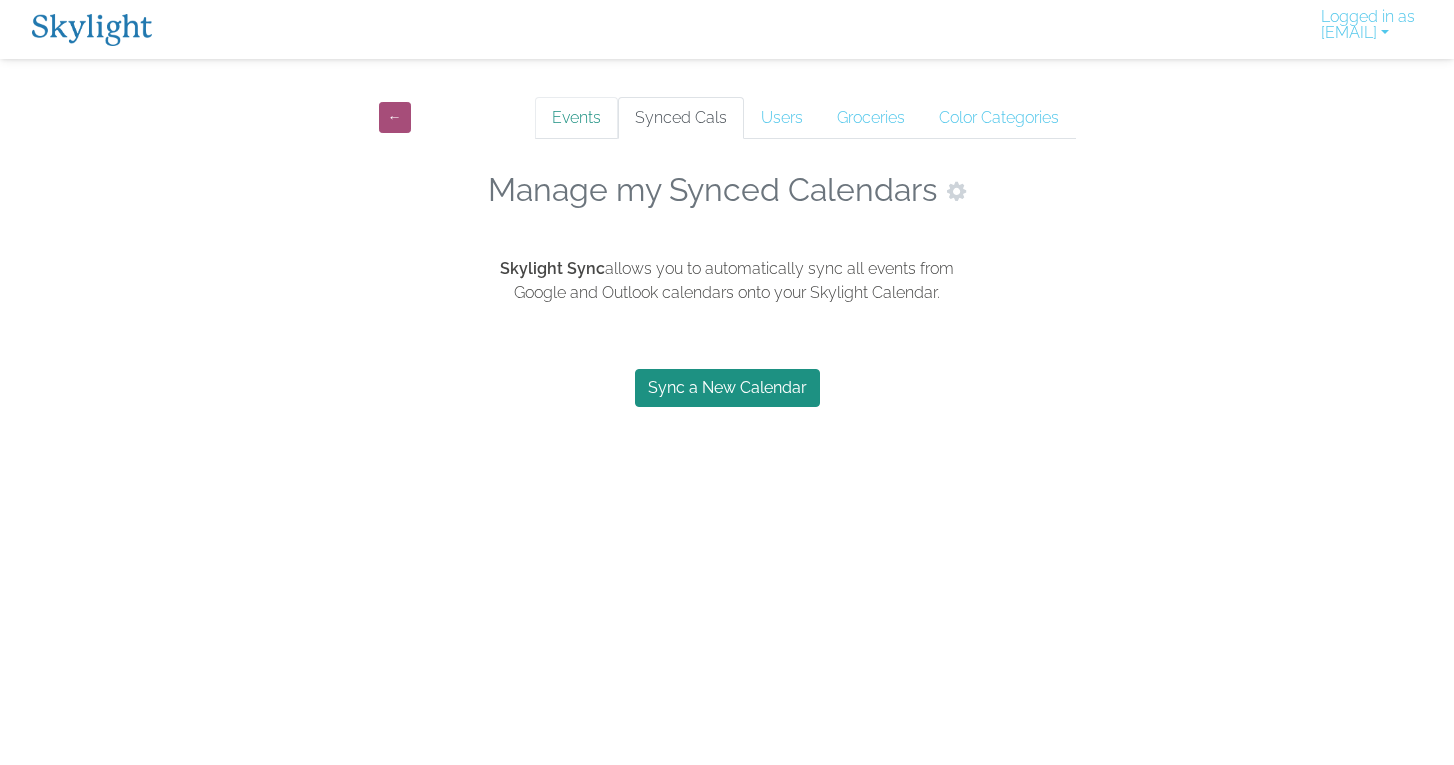 click on "Events" at bounding box center (576, 118) 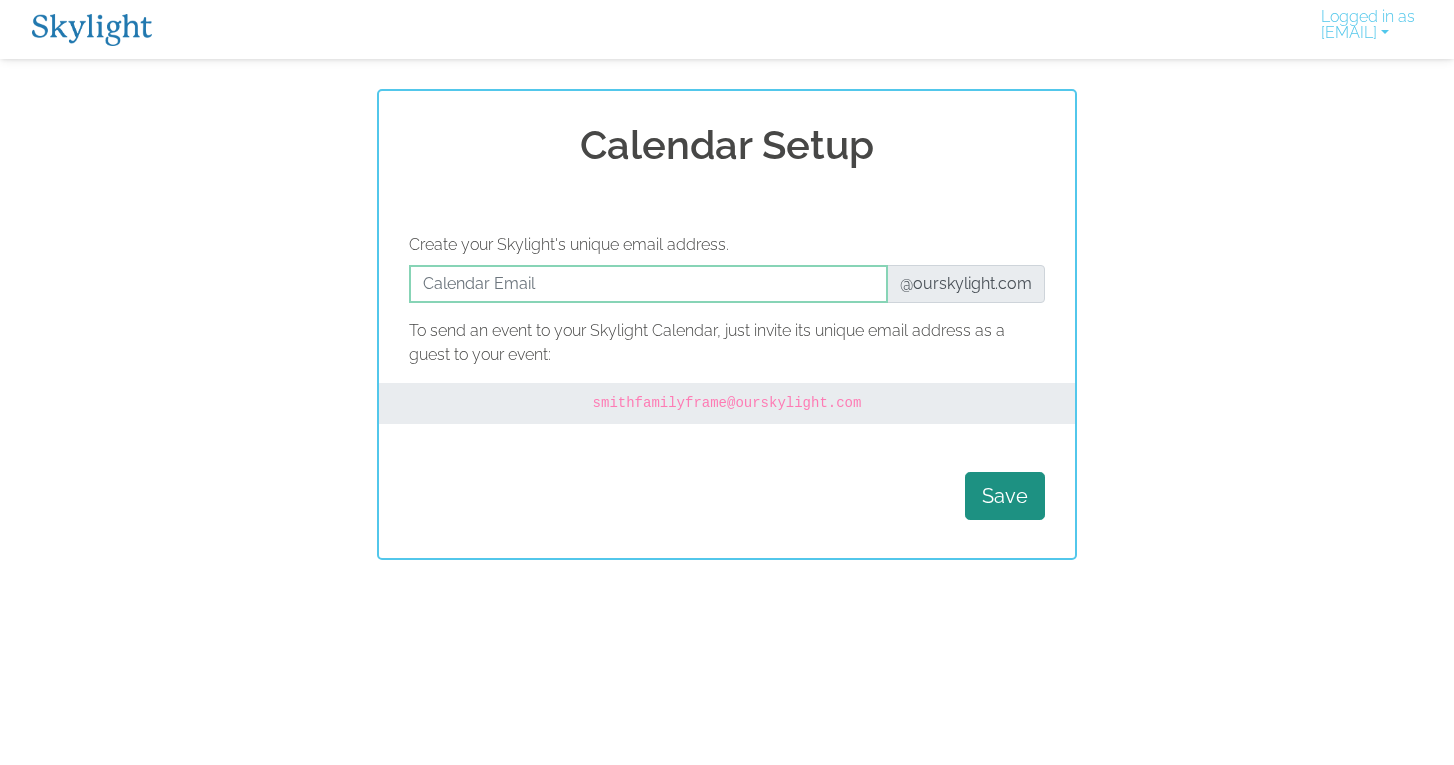 scroll, scrollTop: 0, scrollLeft: 0, axis: both 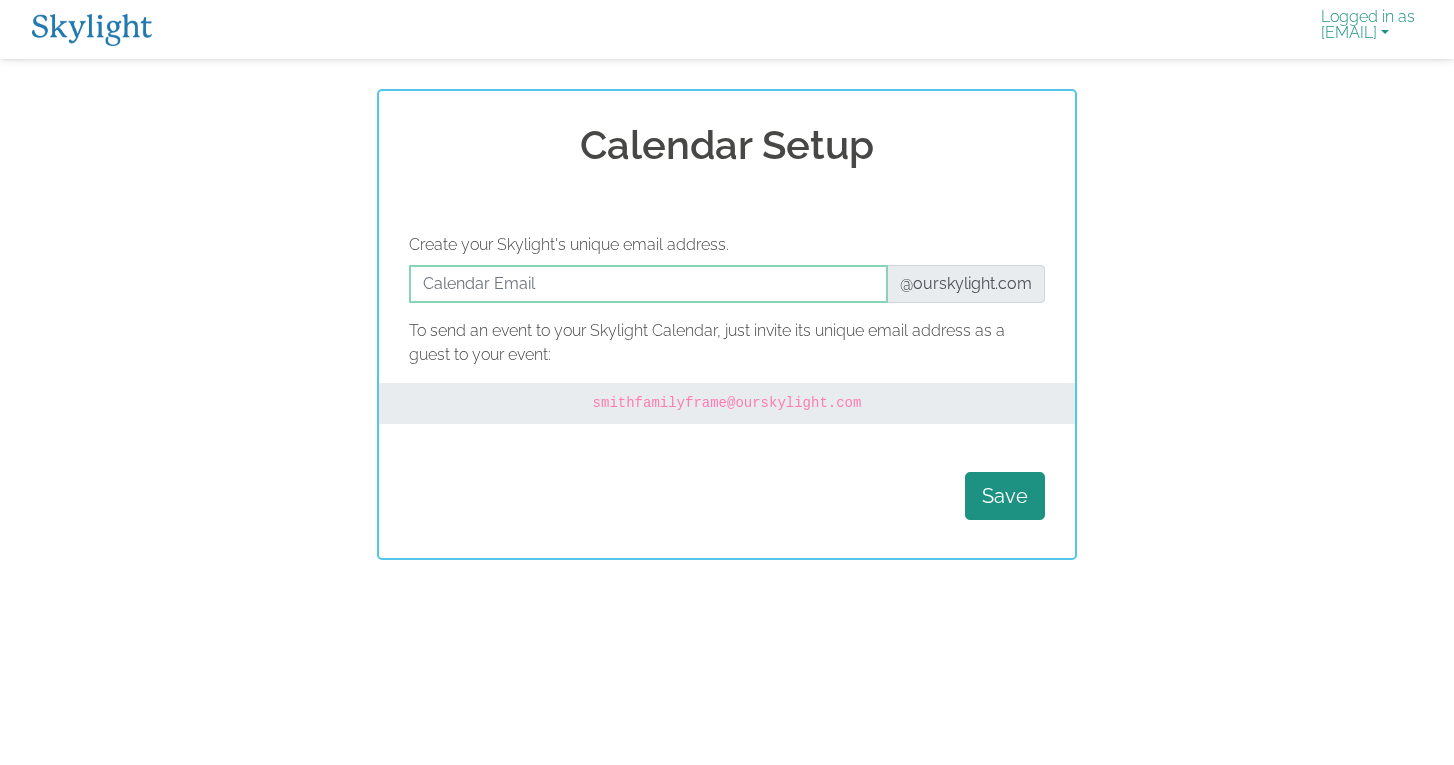 click on "Logged in as vcbramlett@gmail.com" at bounding box center (1368, 29) 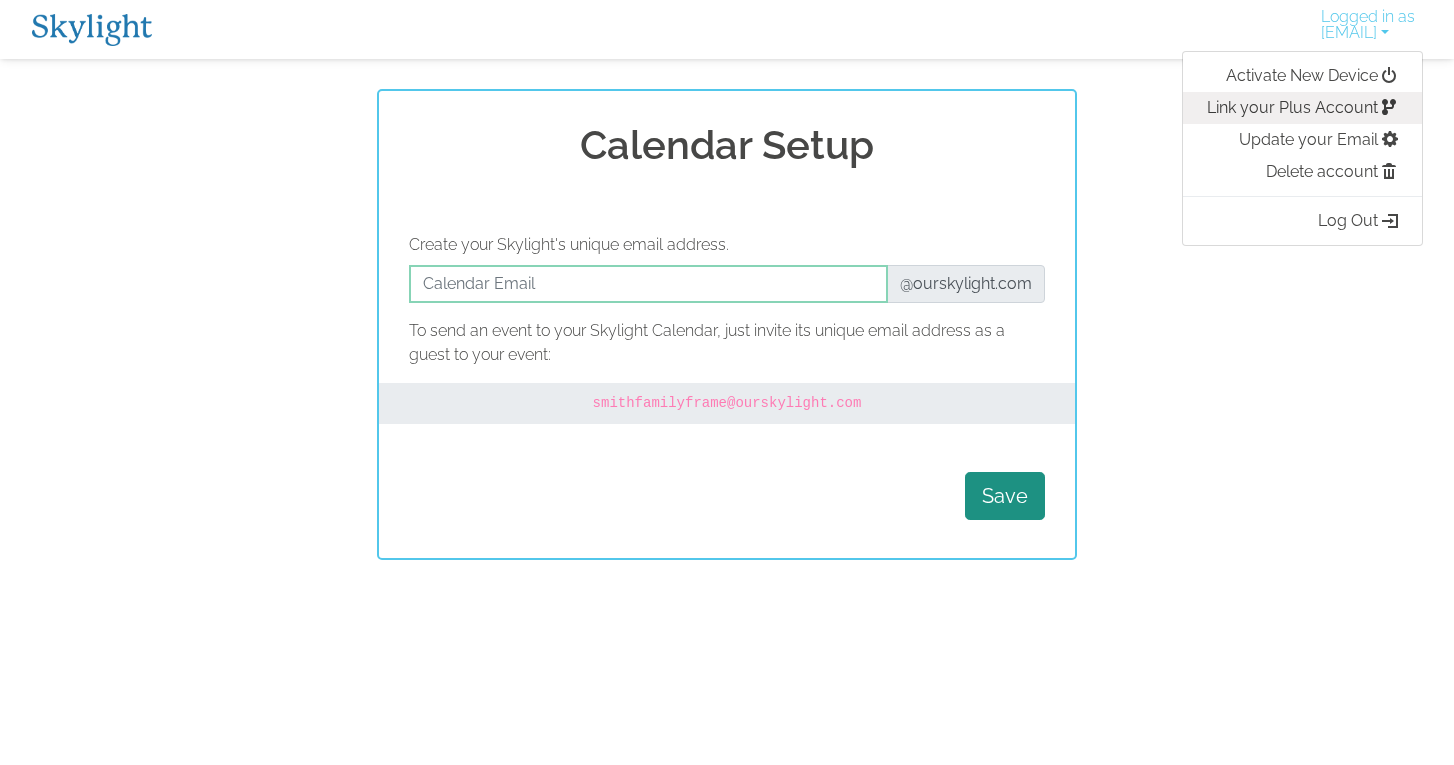 click on "Link your Plus Account" at bounding box center [1302, 108] 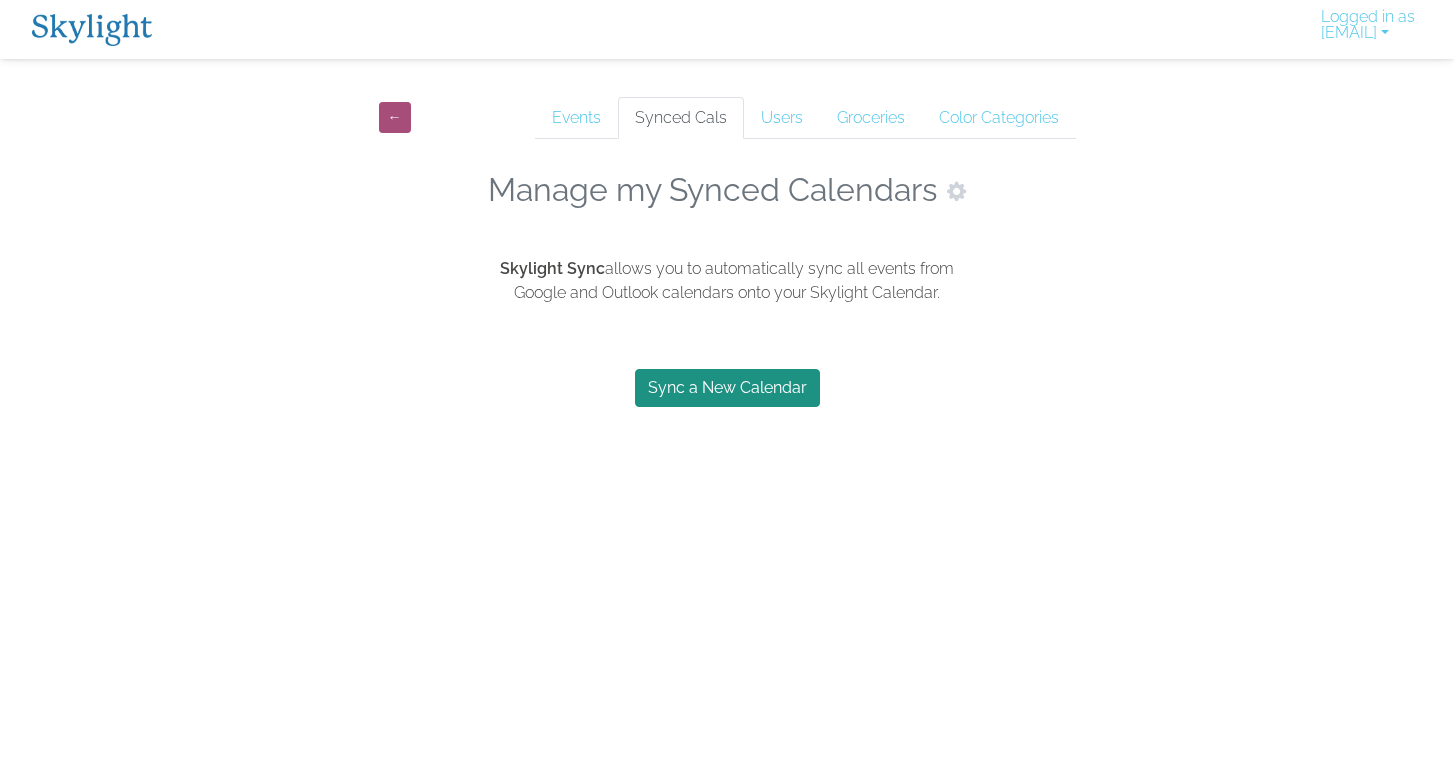 scroll, scrollTop: 0, scrollLeft: 0, axis: both 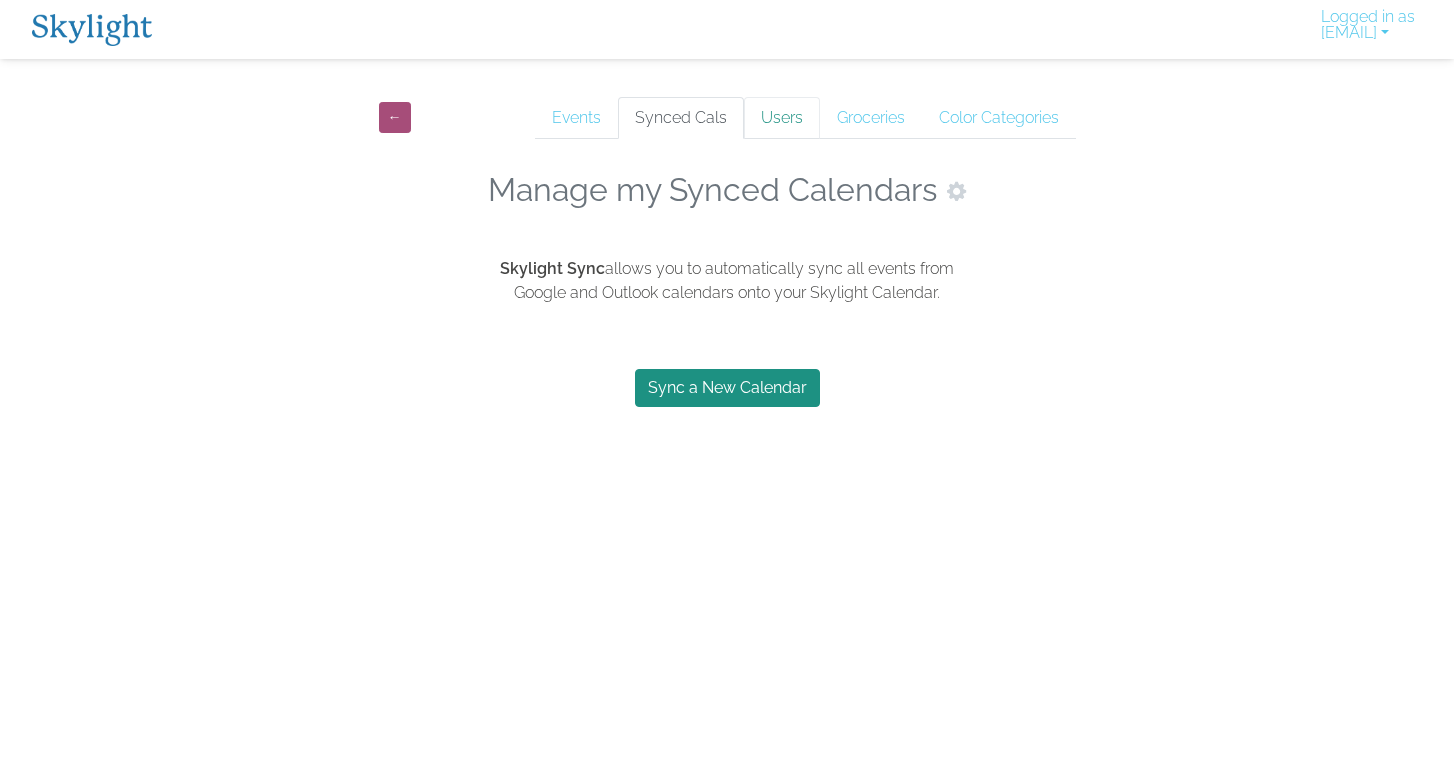 click on "Users" at bounding box center [782, 118] 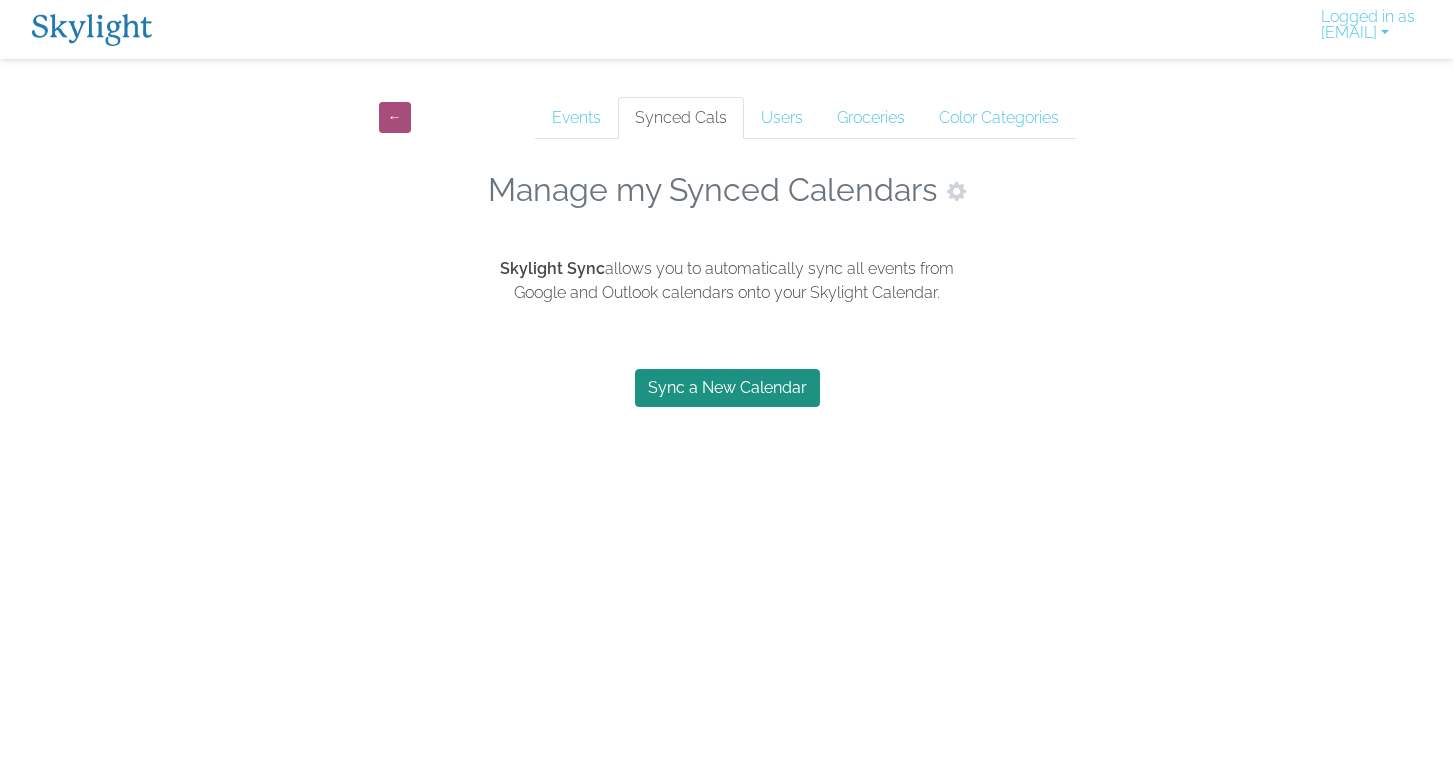scroll, scrollTop: 0, scrollLeft: 0, axis: both 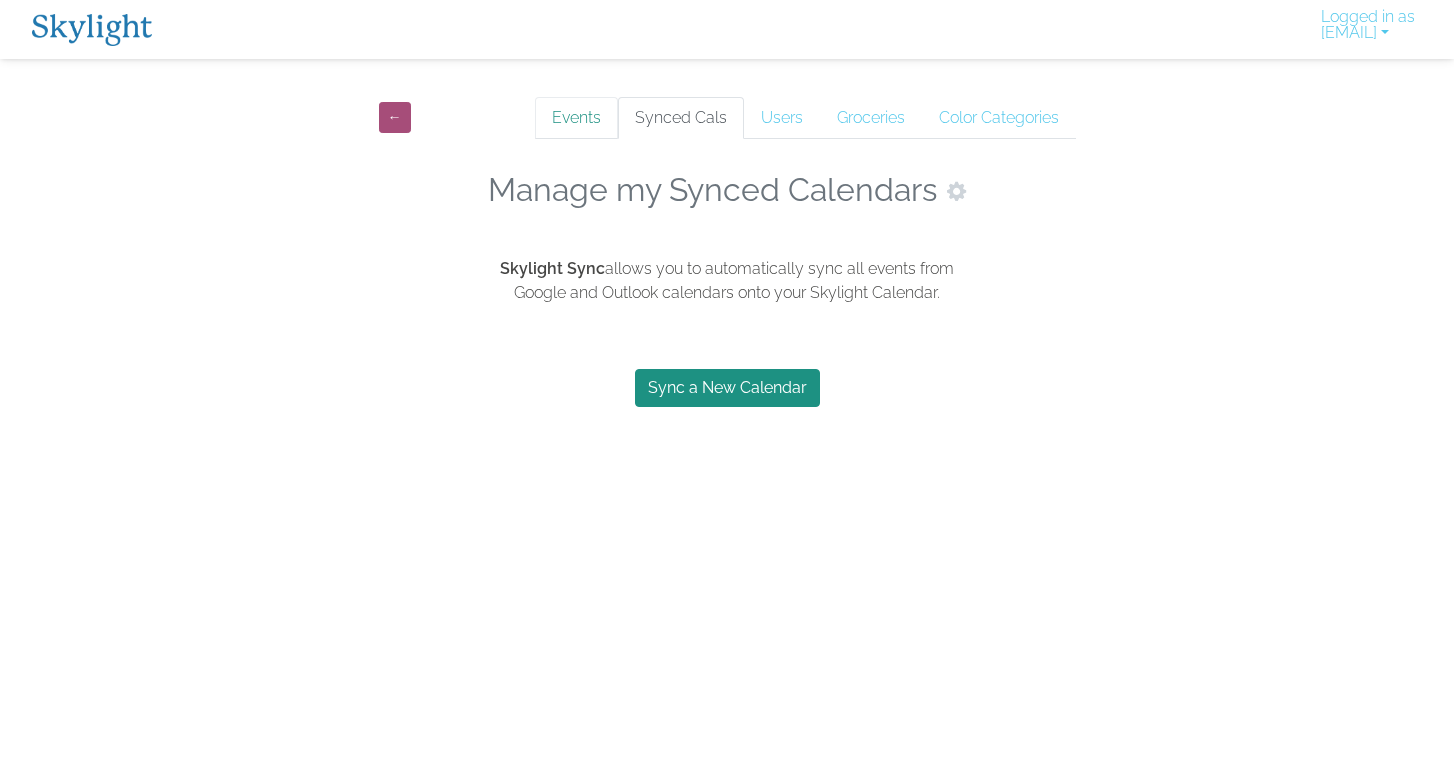 click on "Events" at bounding box center (576, 118) 